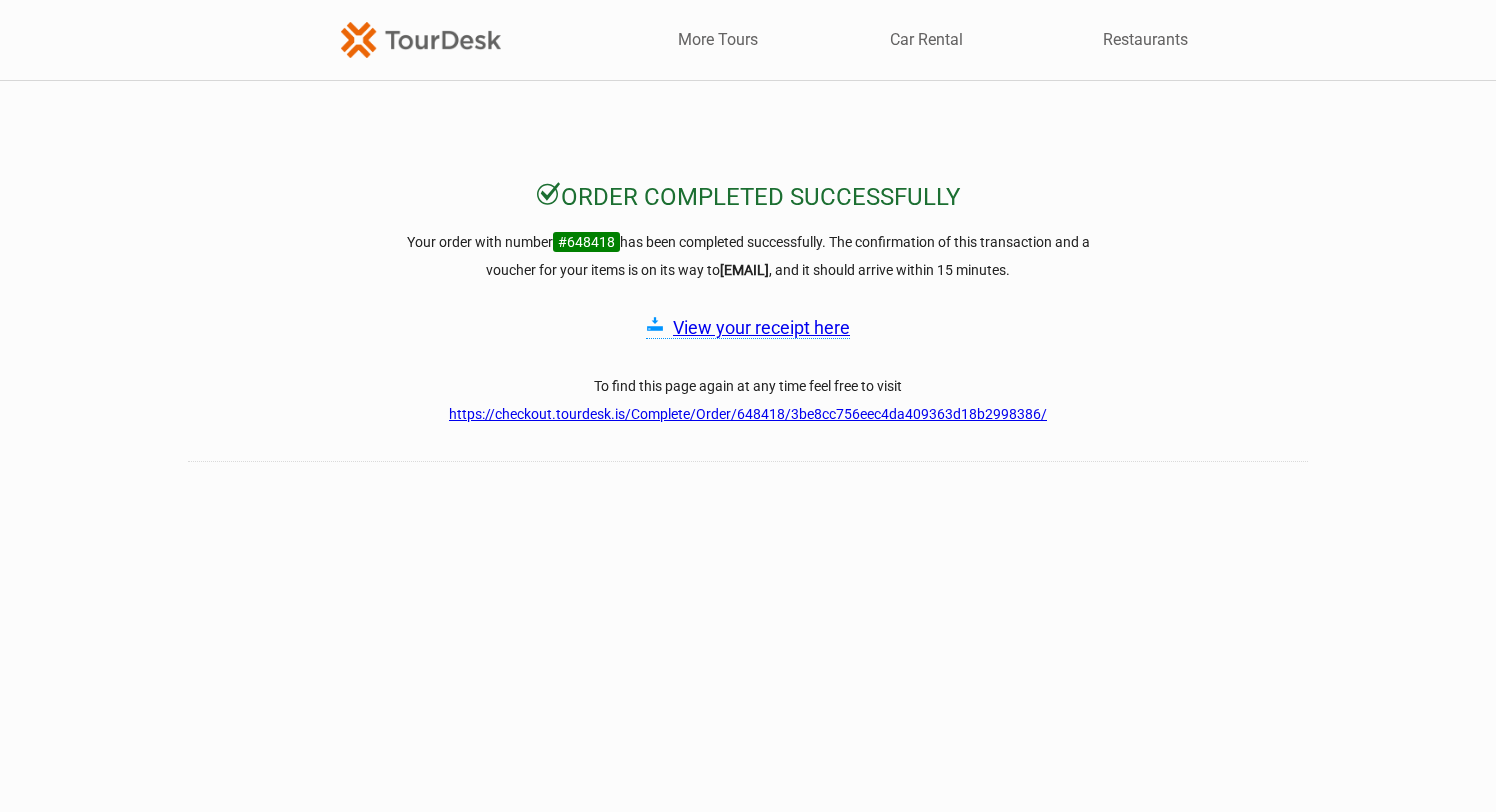 scroll, scrollTop: 0, scrollLeft: 0, axis: both 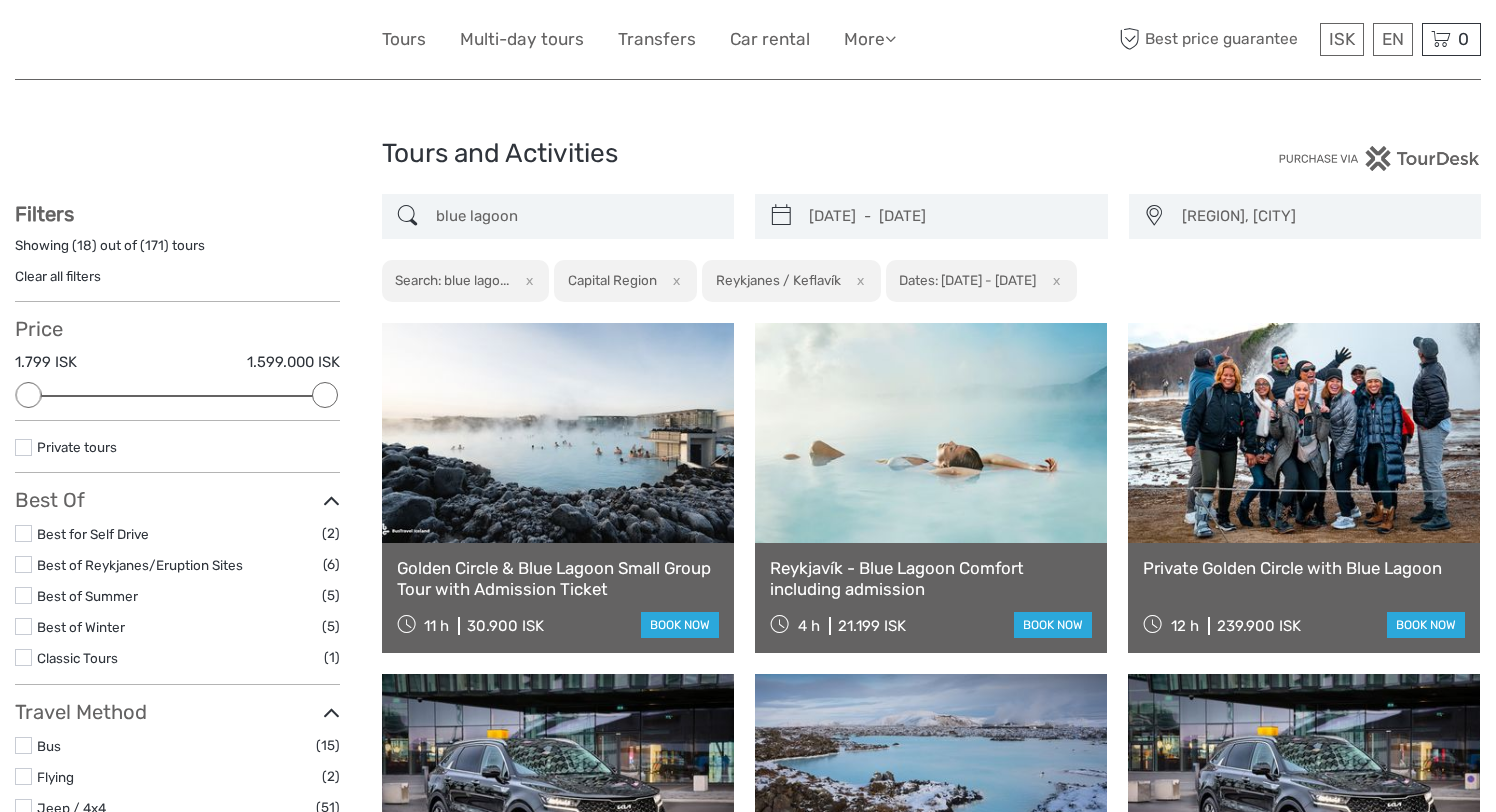 select on "Capital Region" 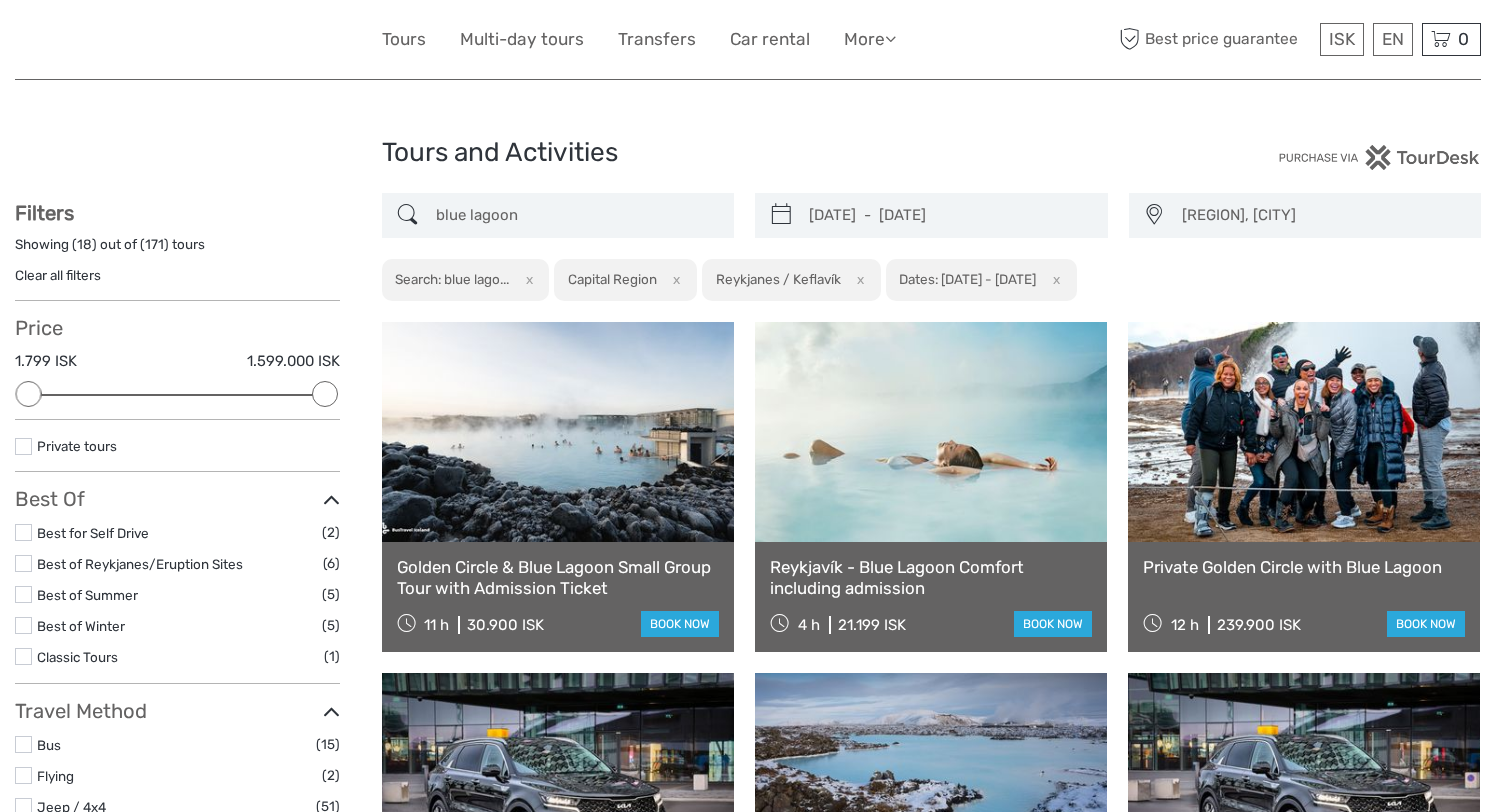 scroll, scrollTop: 0, scrollLeft: 0, axis: both 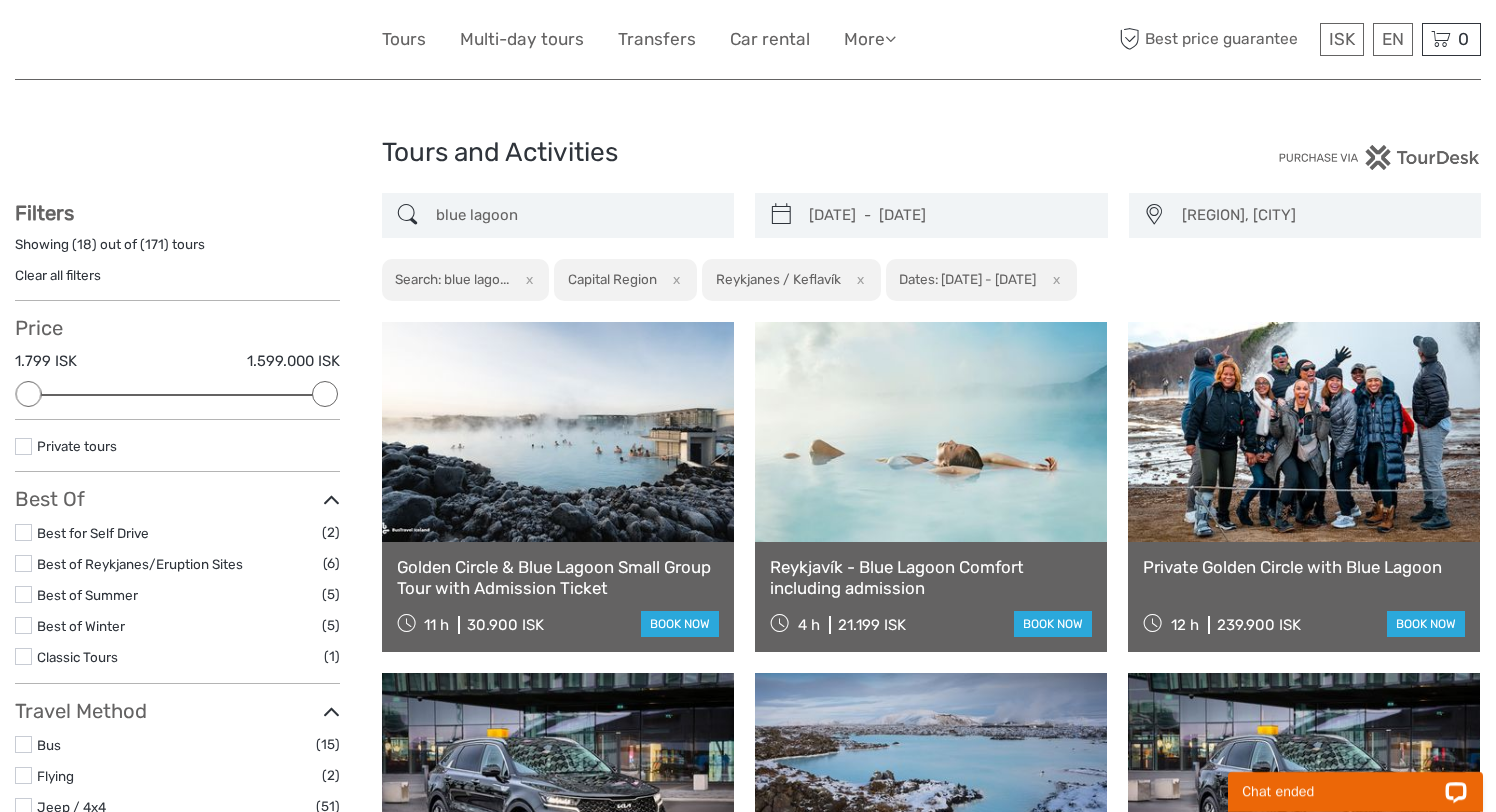 click on "Chat ended" at bounding box center [1342, 792] 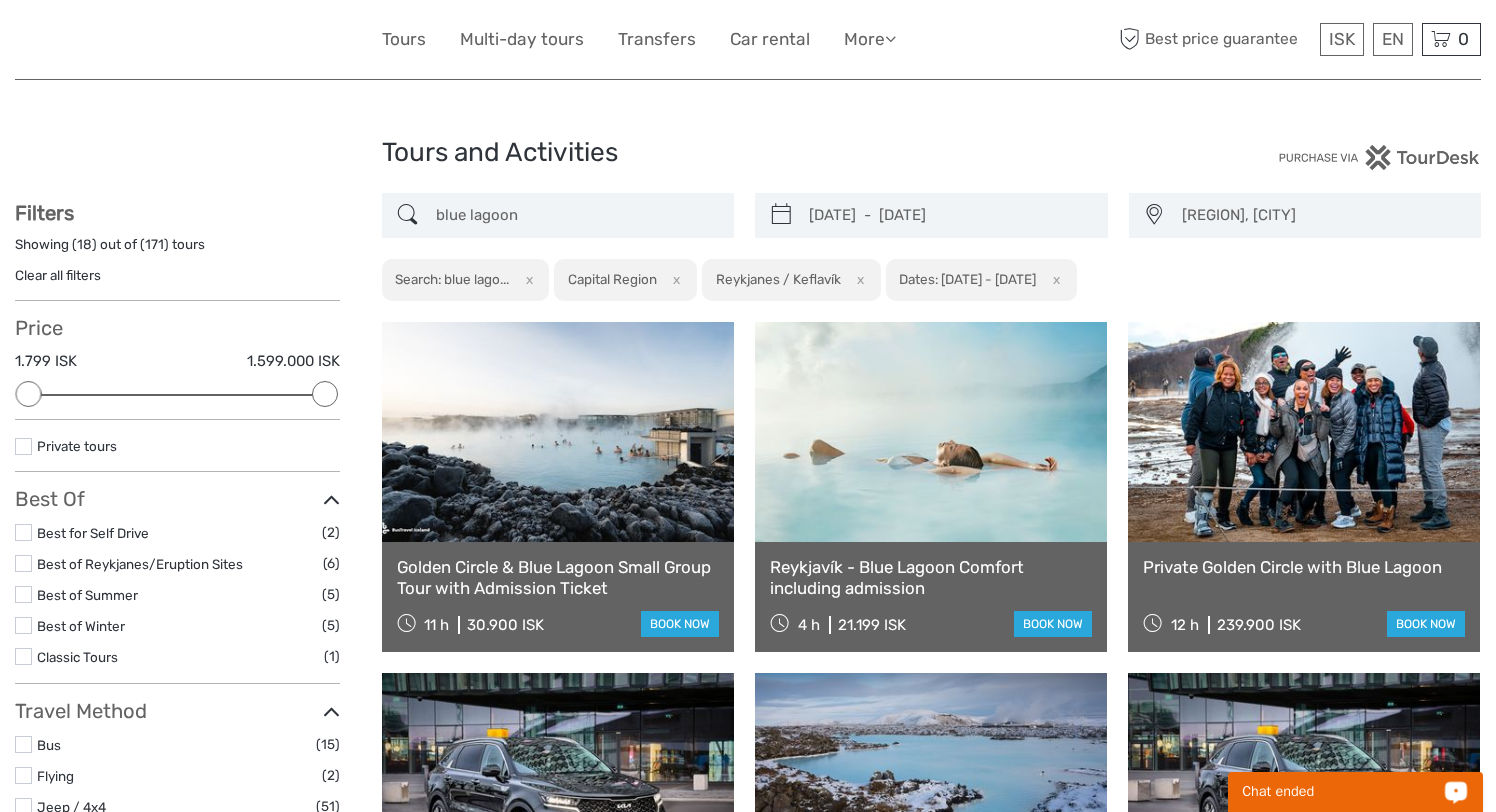 click on "Chat ended" at bounding box center (1342, 792) 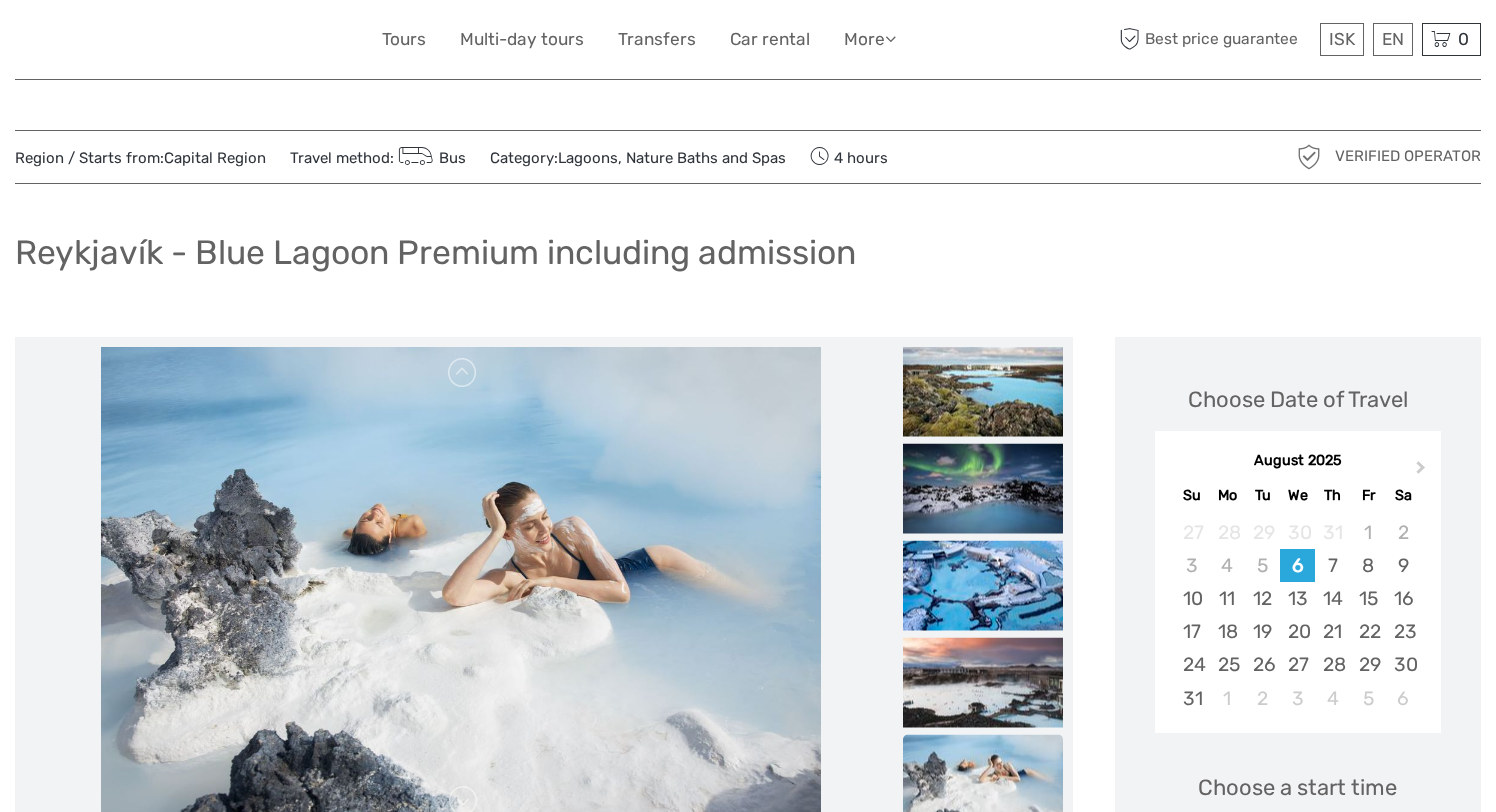 scroll, scrollTop: 0, scrollLeft: 0, axis: both 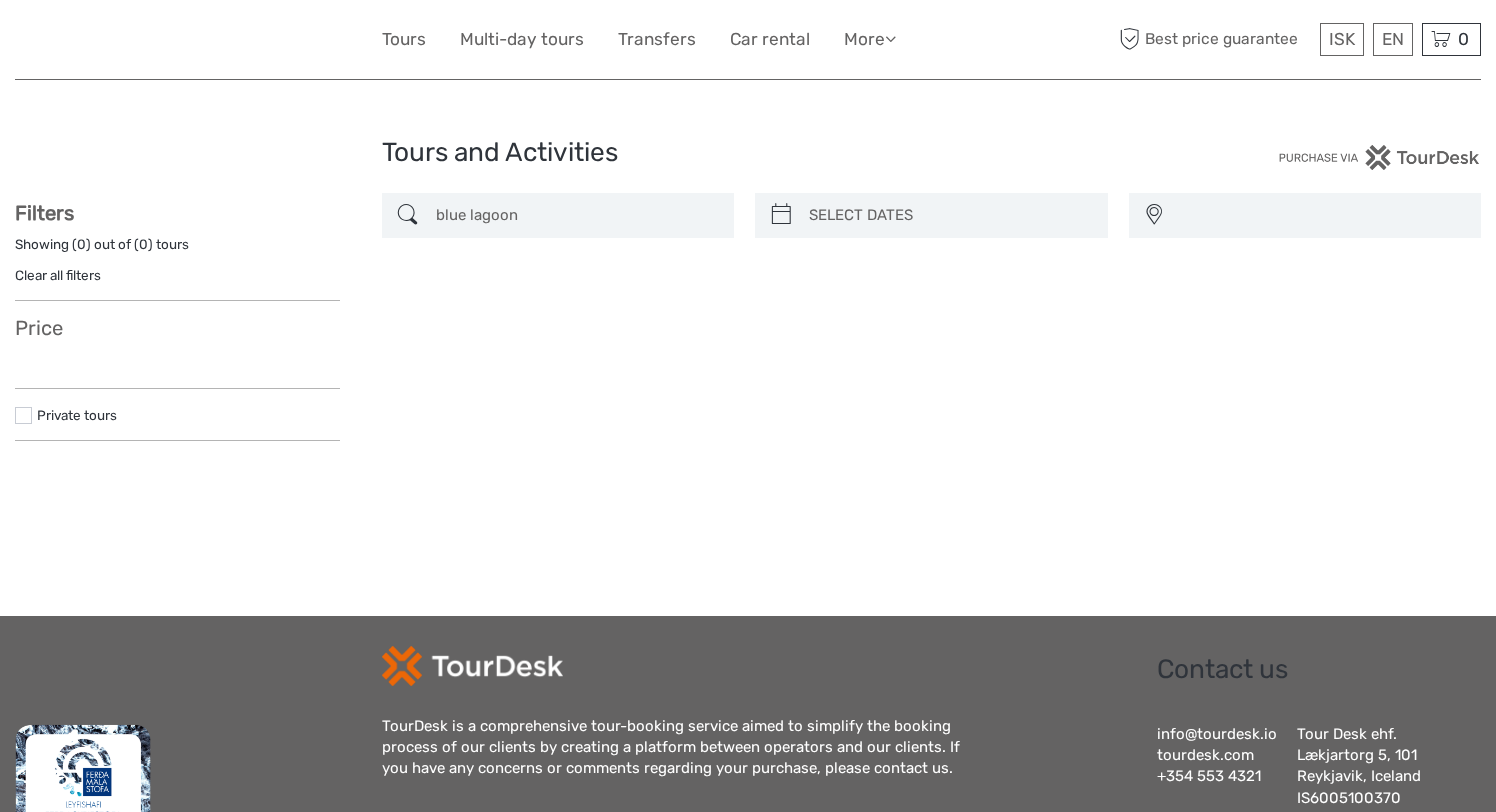 type on "07/08/2025  -  05/08/2025" 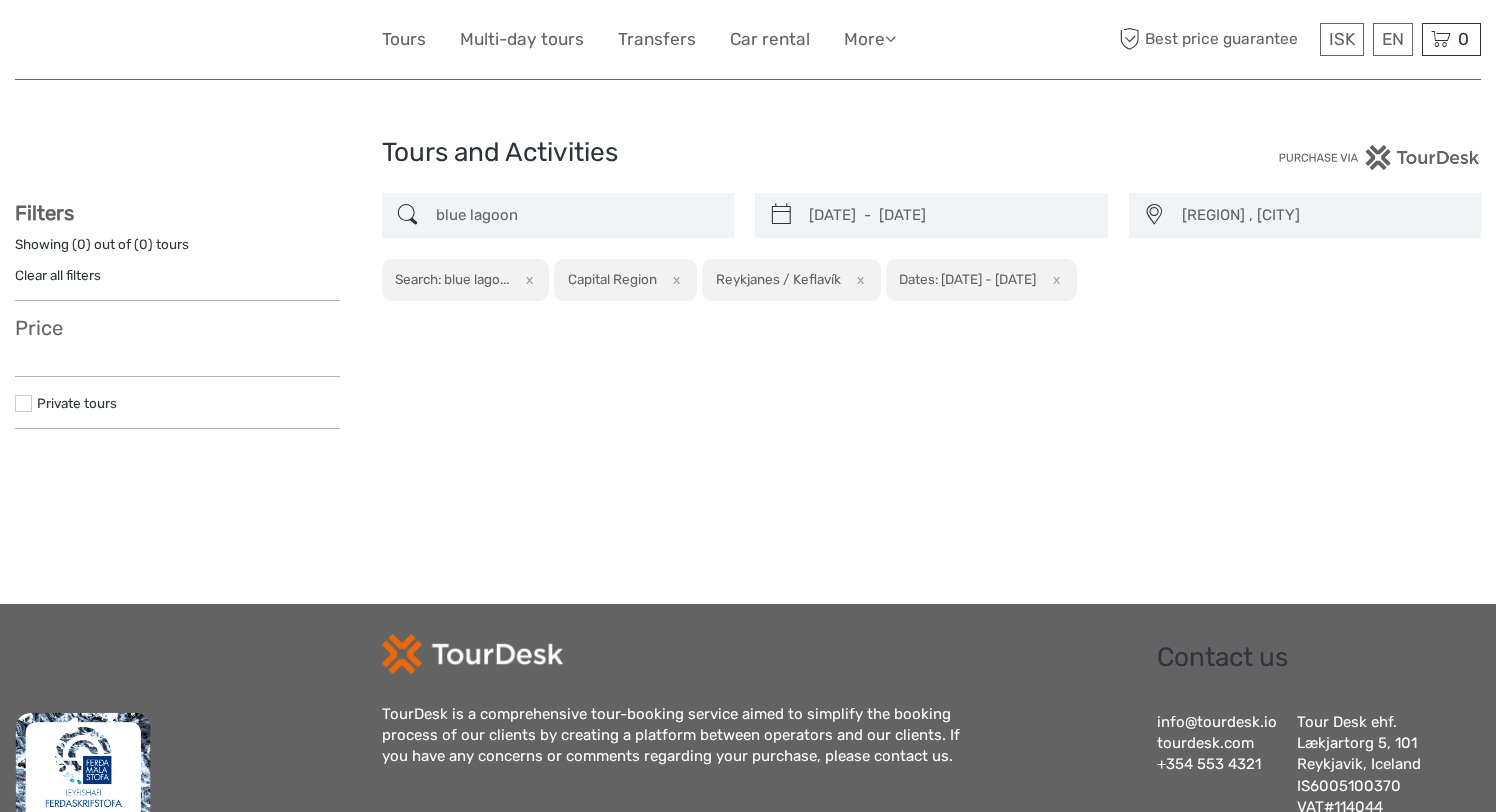 scroll, scrollTop: 0, scrollLeft: 0, axis: both 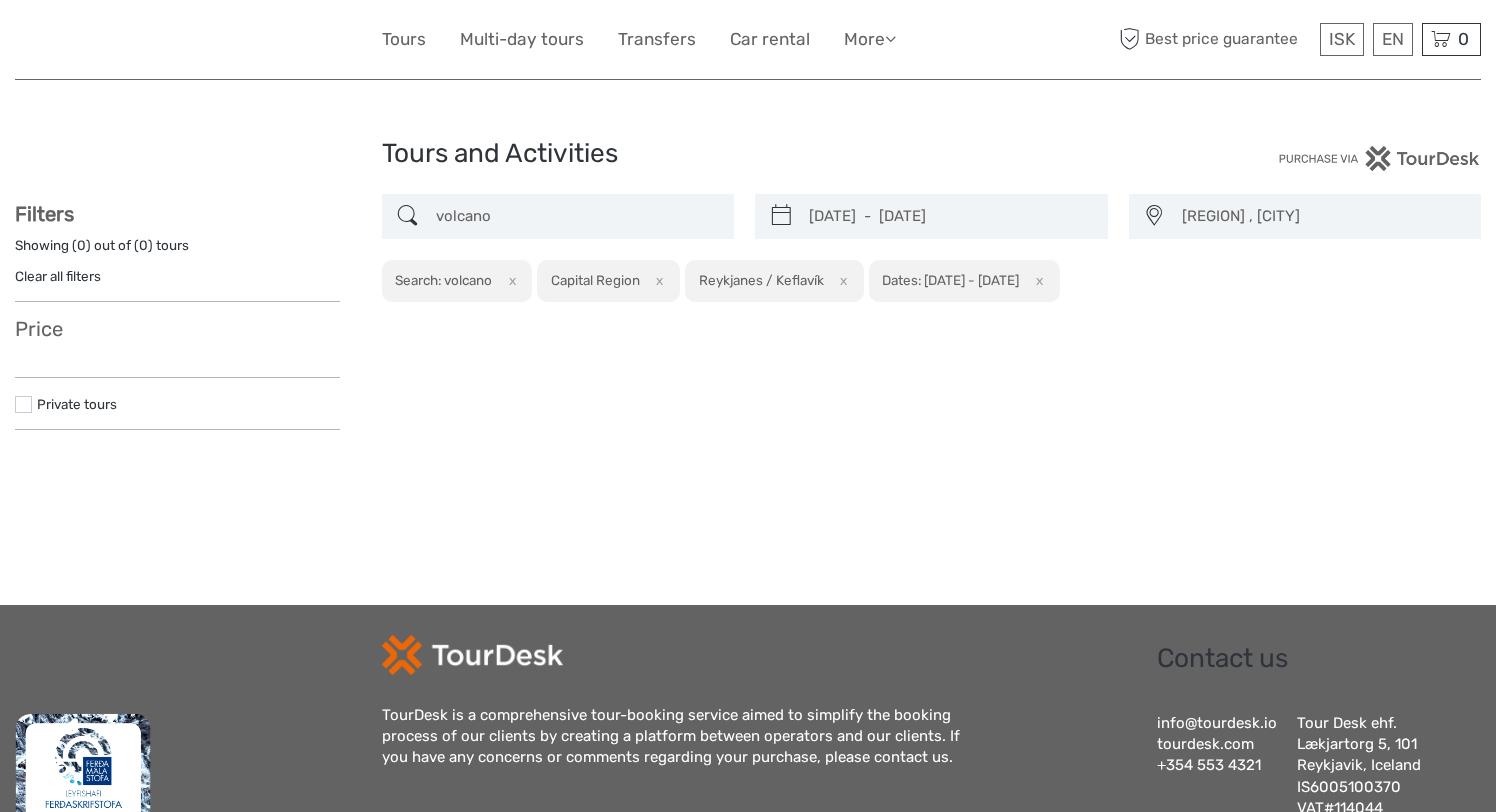 type on "volcano" 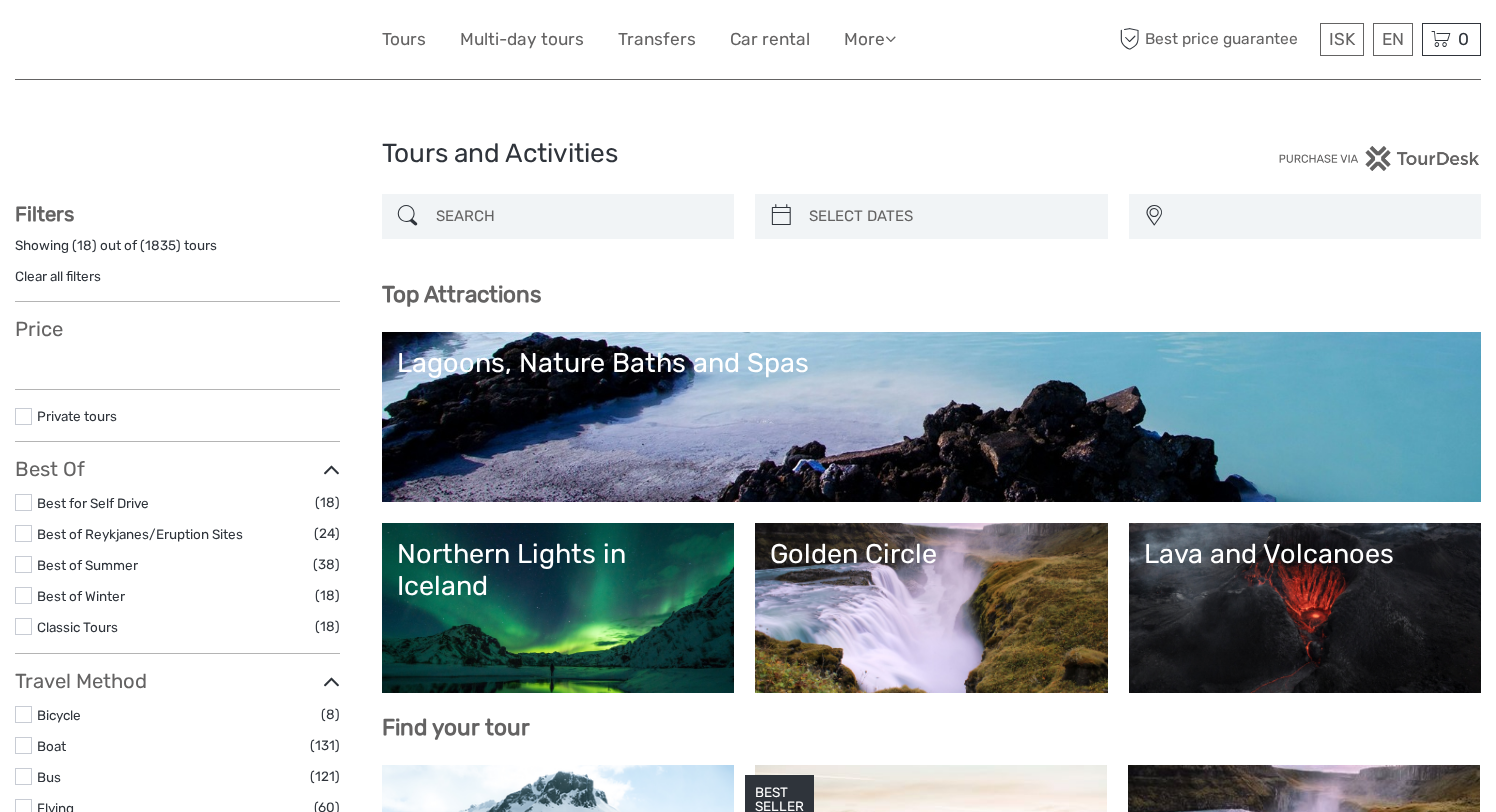 scroll, scrollTop: 0, scrollLeft: 0, axis: both 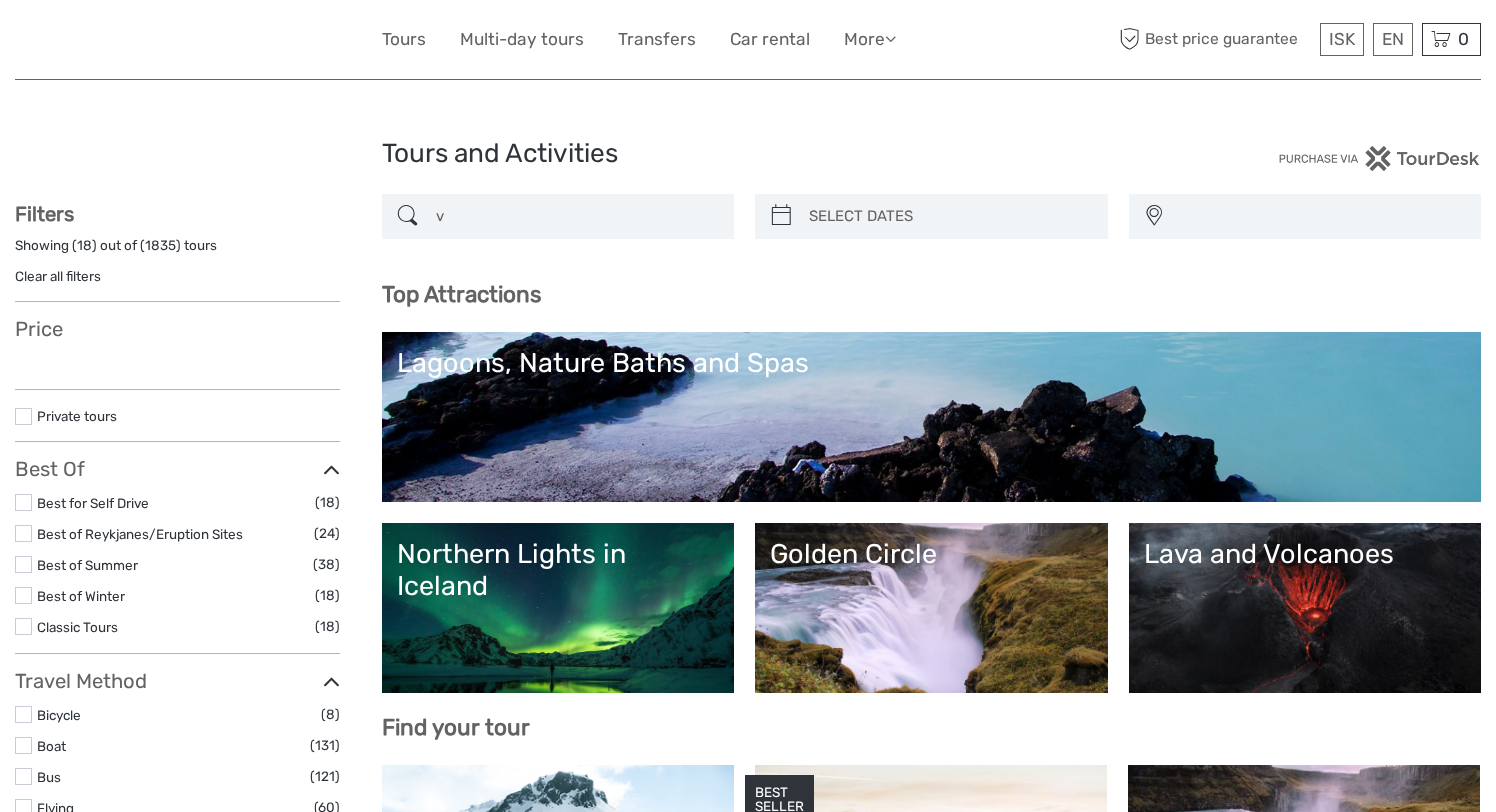 type 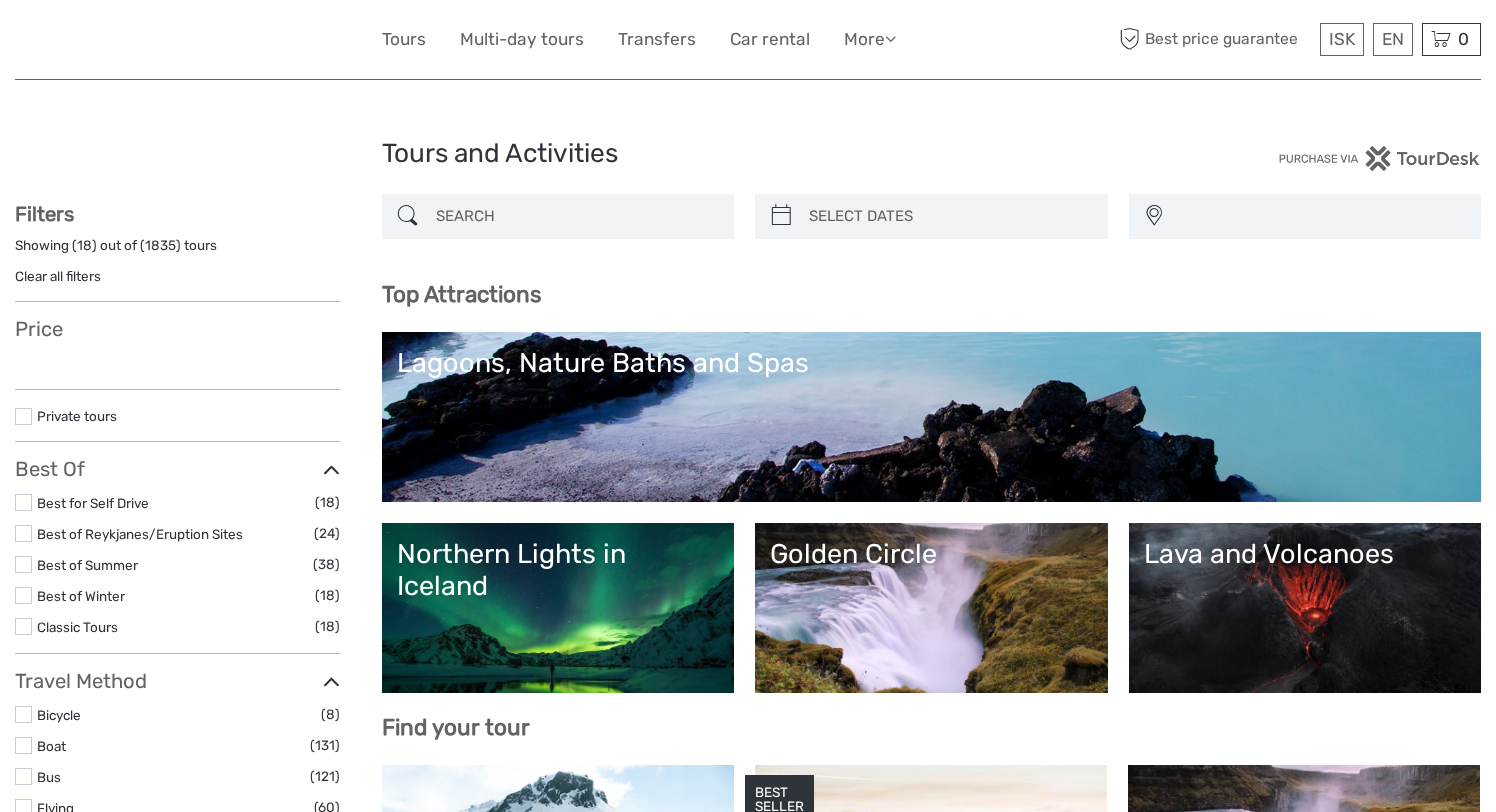 select 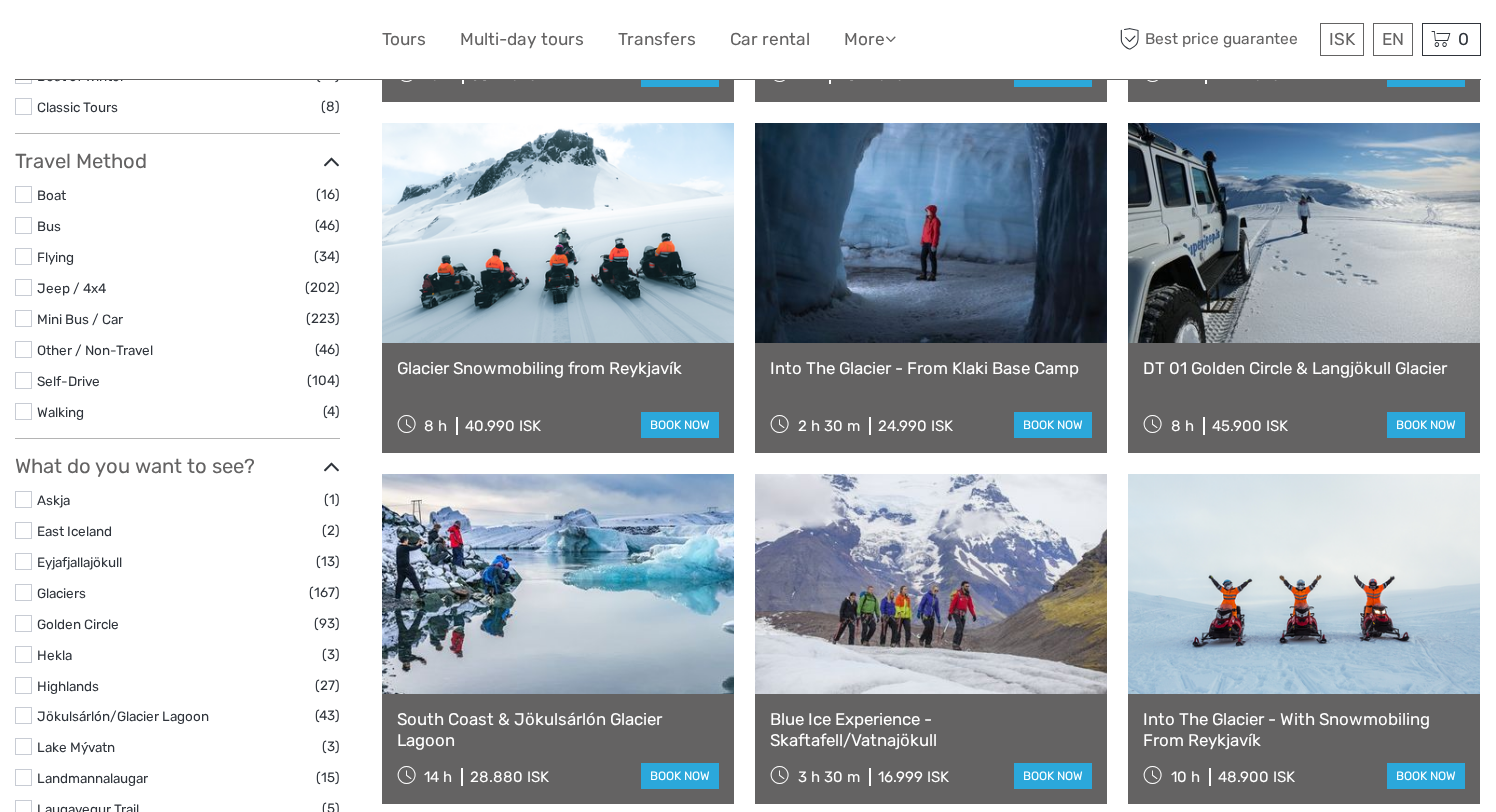 scroll, scrollTop: 0, scrollLeft: 0, axis: both 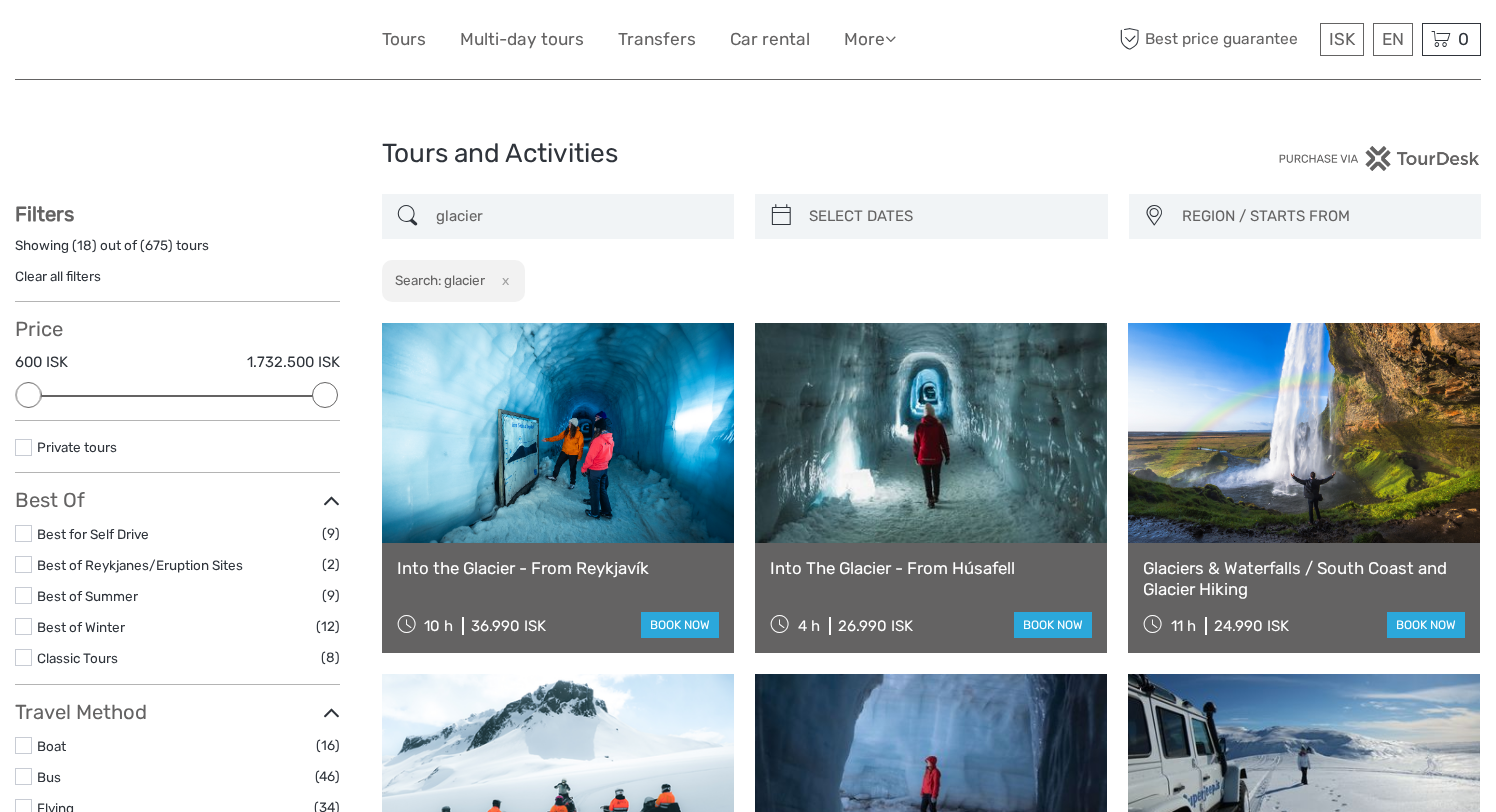 click on "glacier" at bounding box center (576, 216) 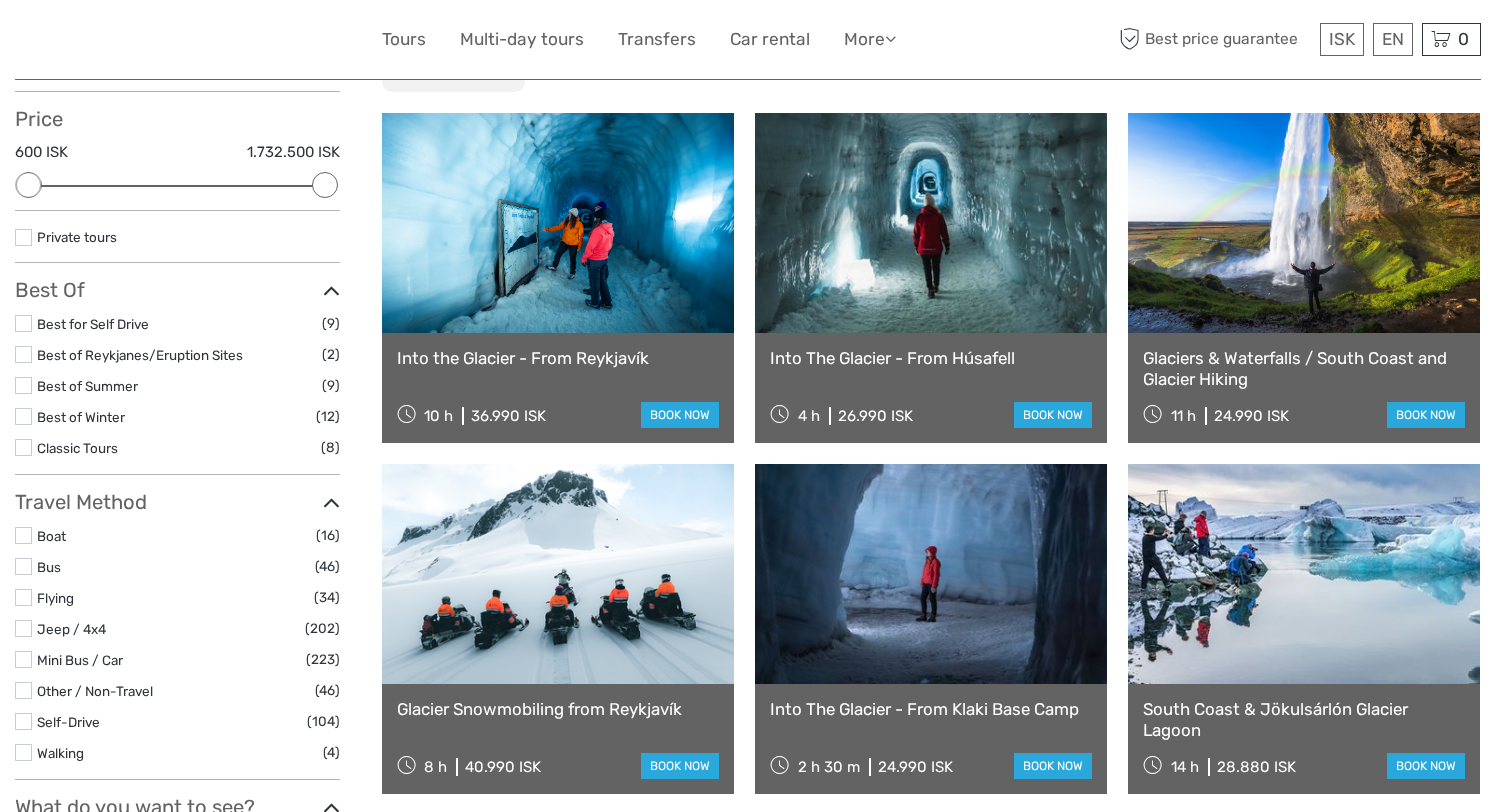 scroll, scrollTop: 232, scrollLeft: 0, axis: vertical 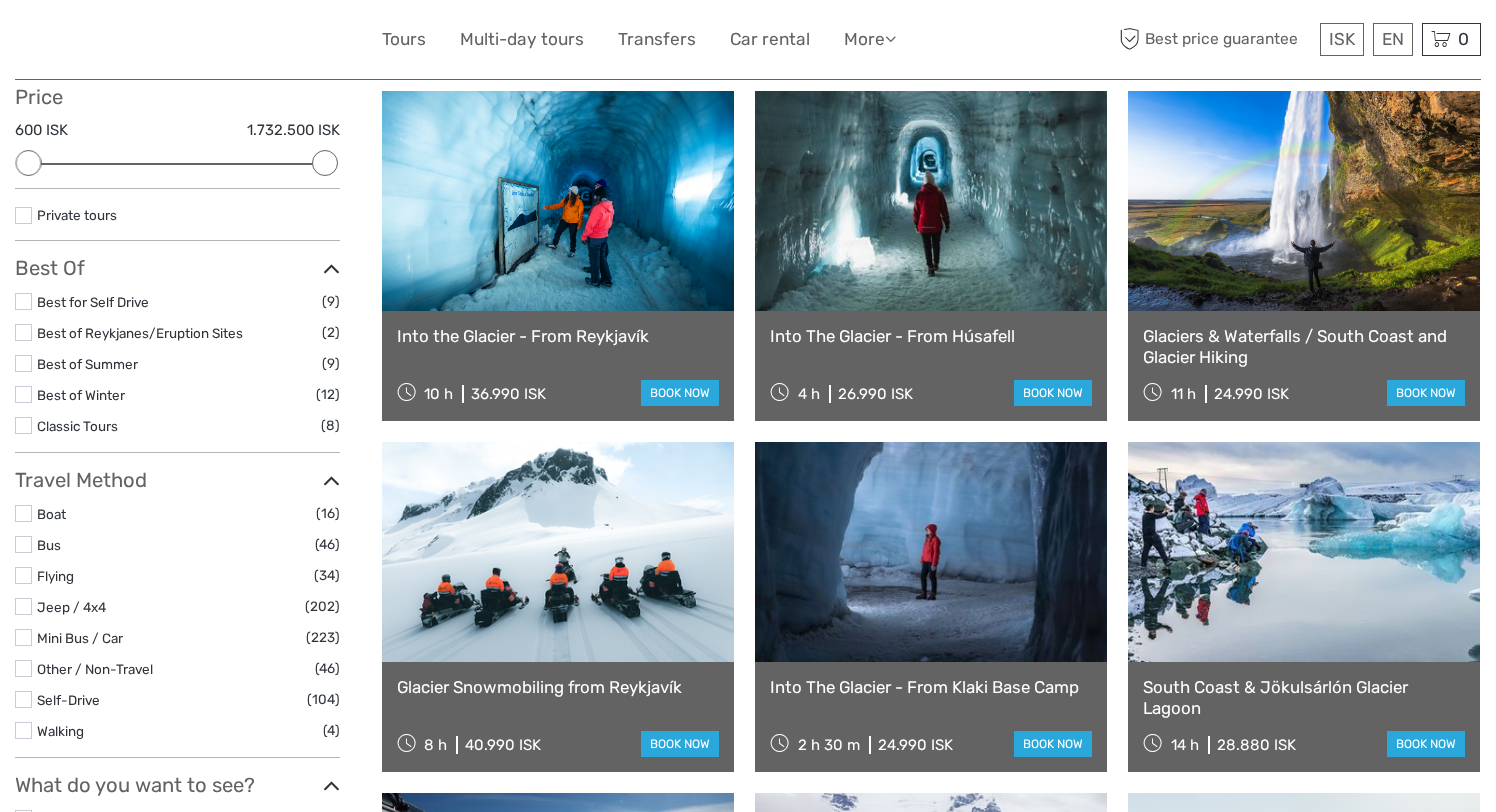 type on "glacier" 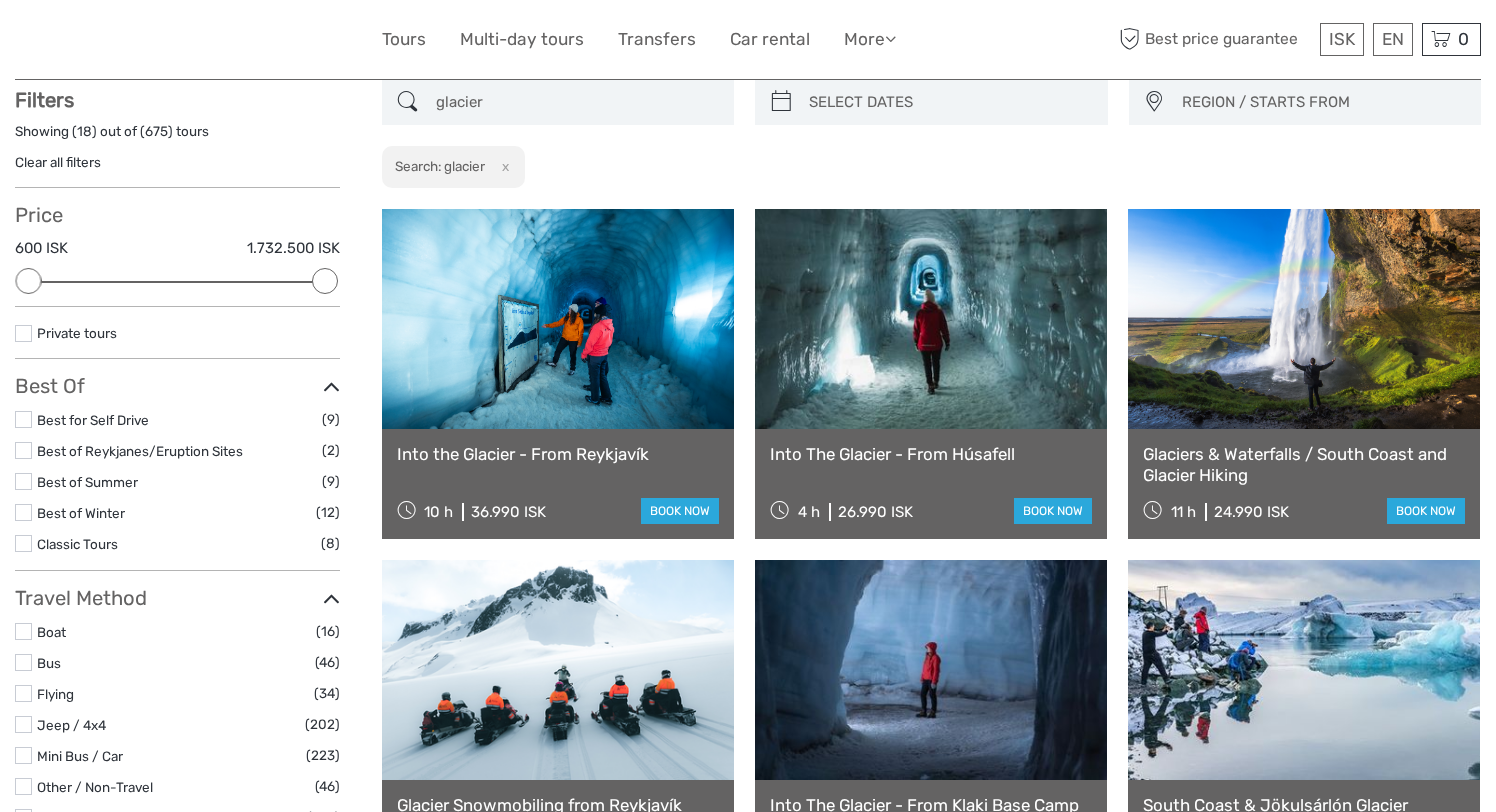 scroll, scrollTop: 113, scrollLeft: 0, axis: vertical 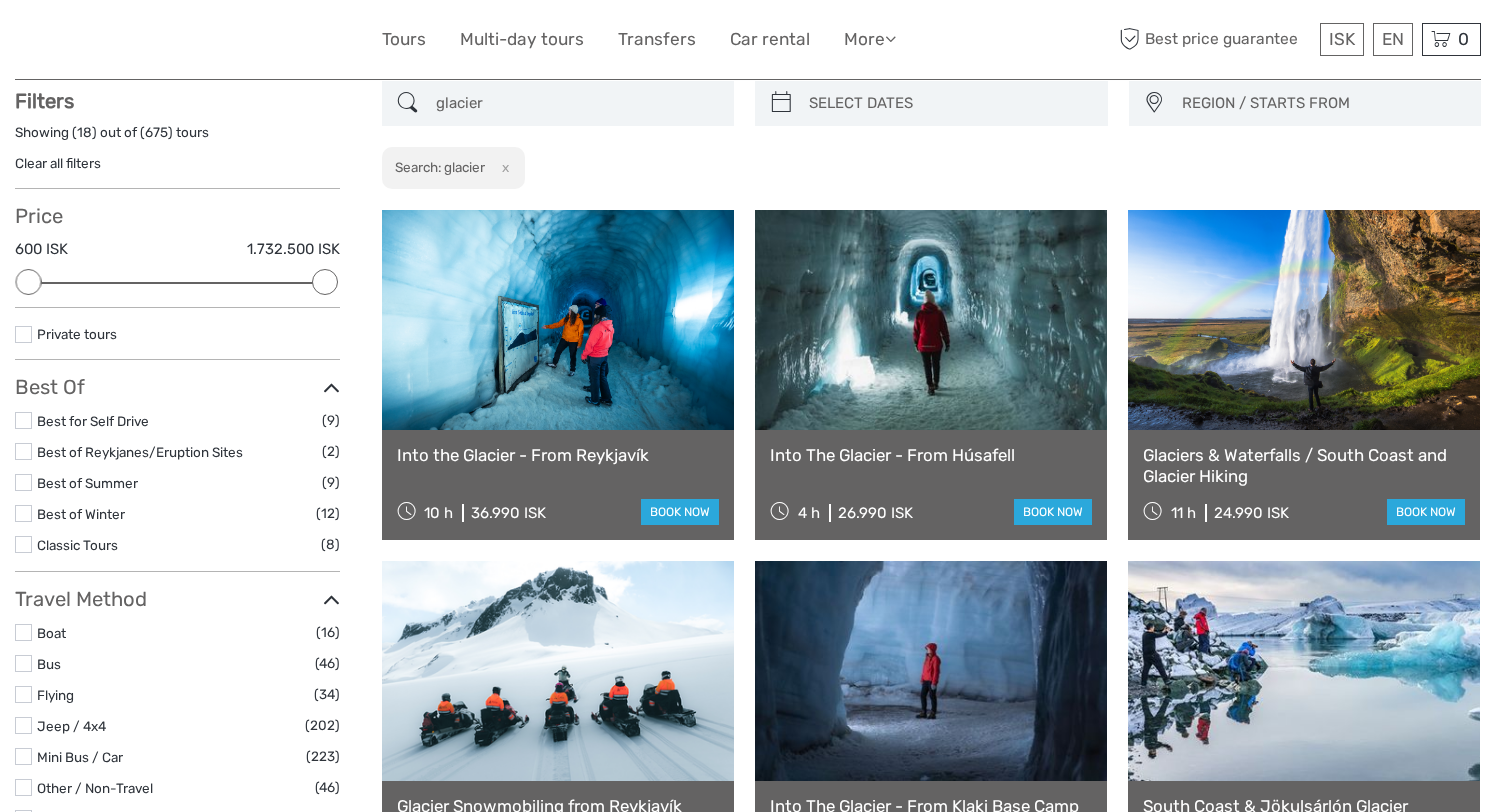 click at bounding box center [1304, 320] 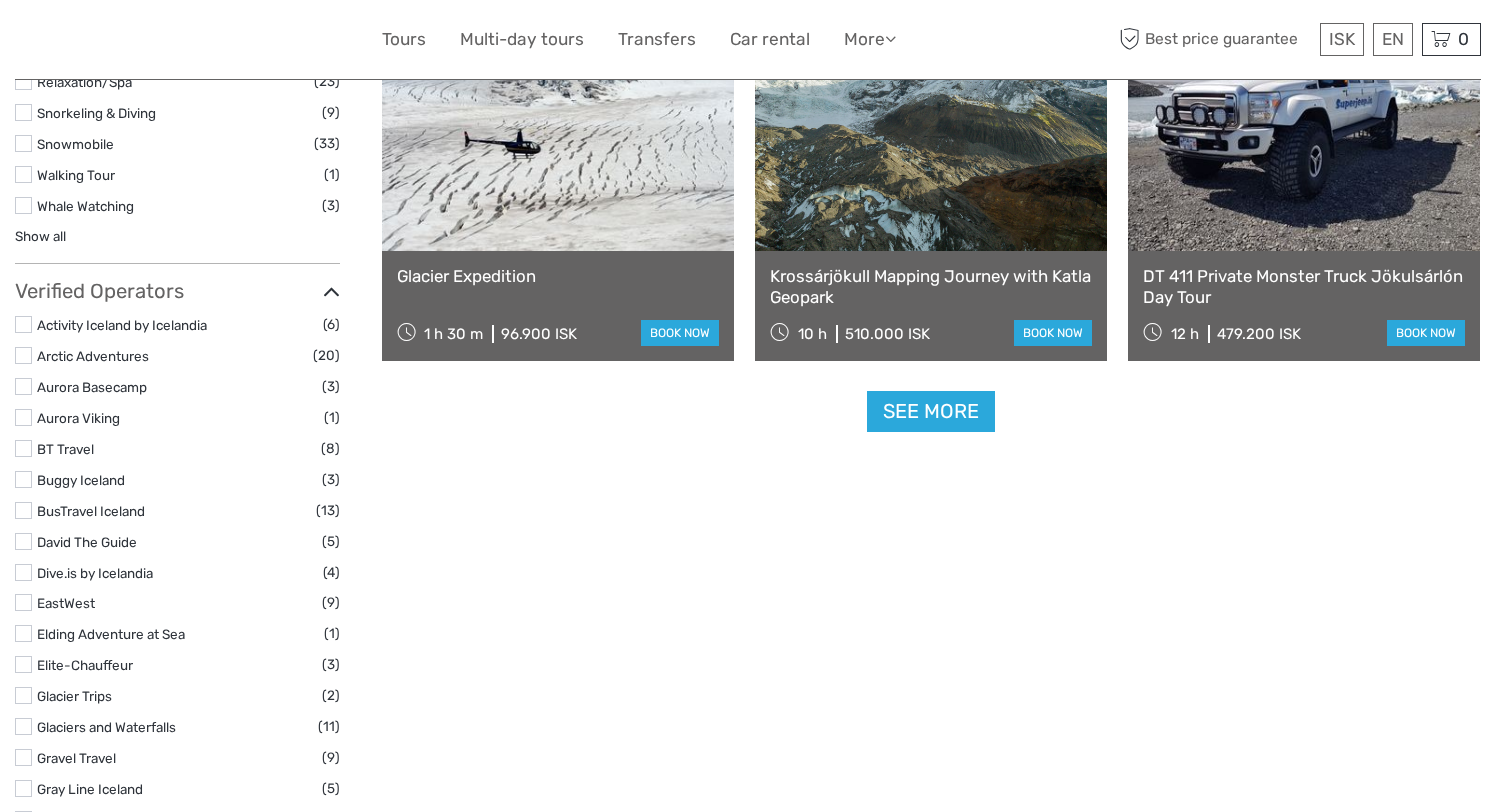 scroll, scrollTop: 2050, scrollLeft: 0, axis: vertical 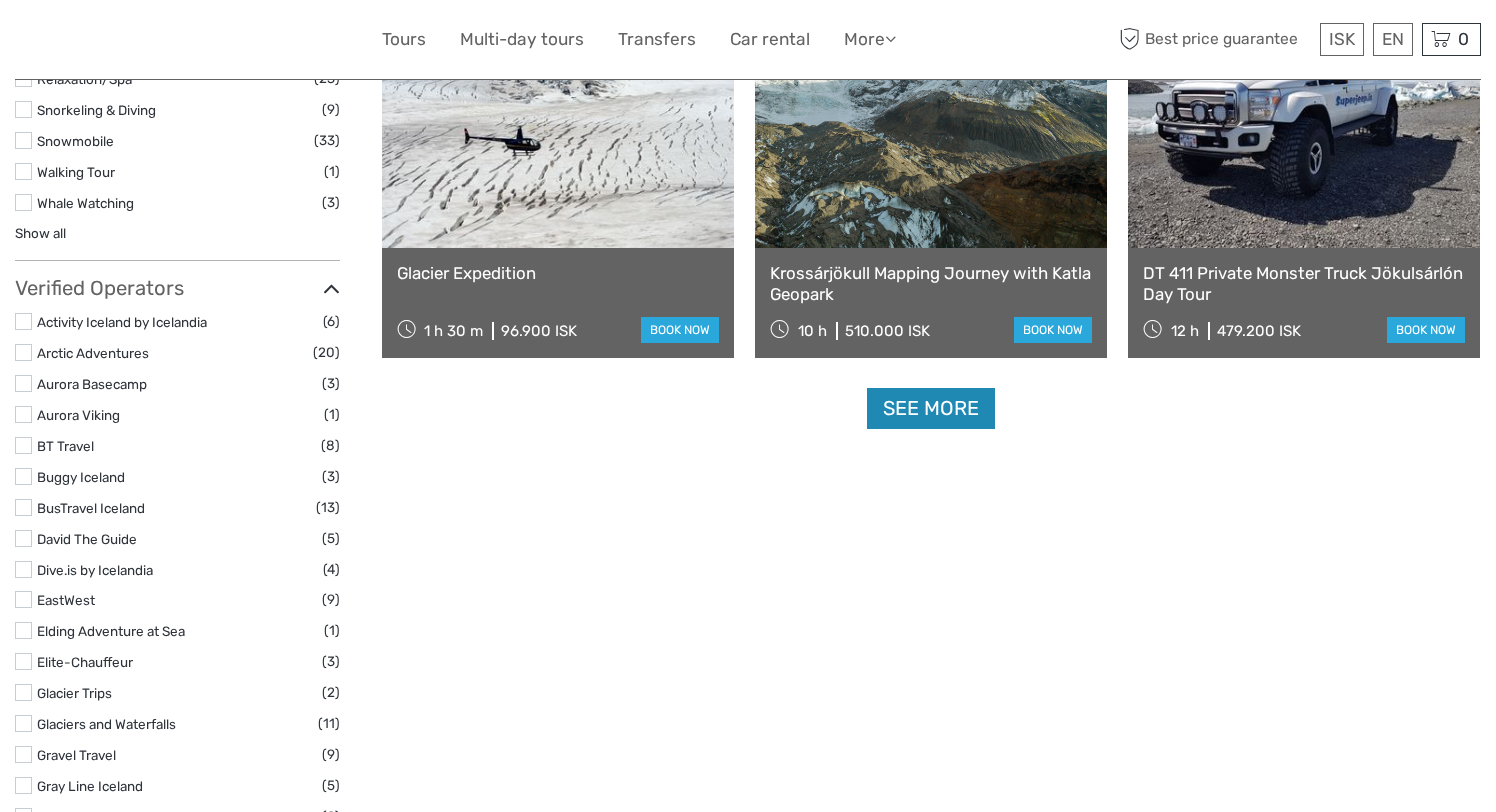 click on "See more" at bounding box center (931, 408) 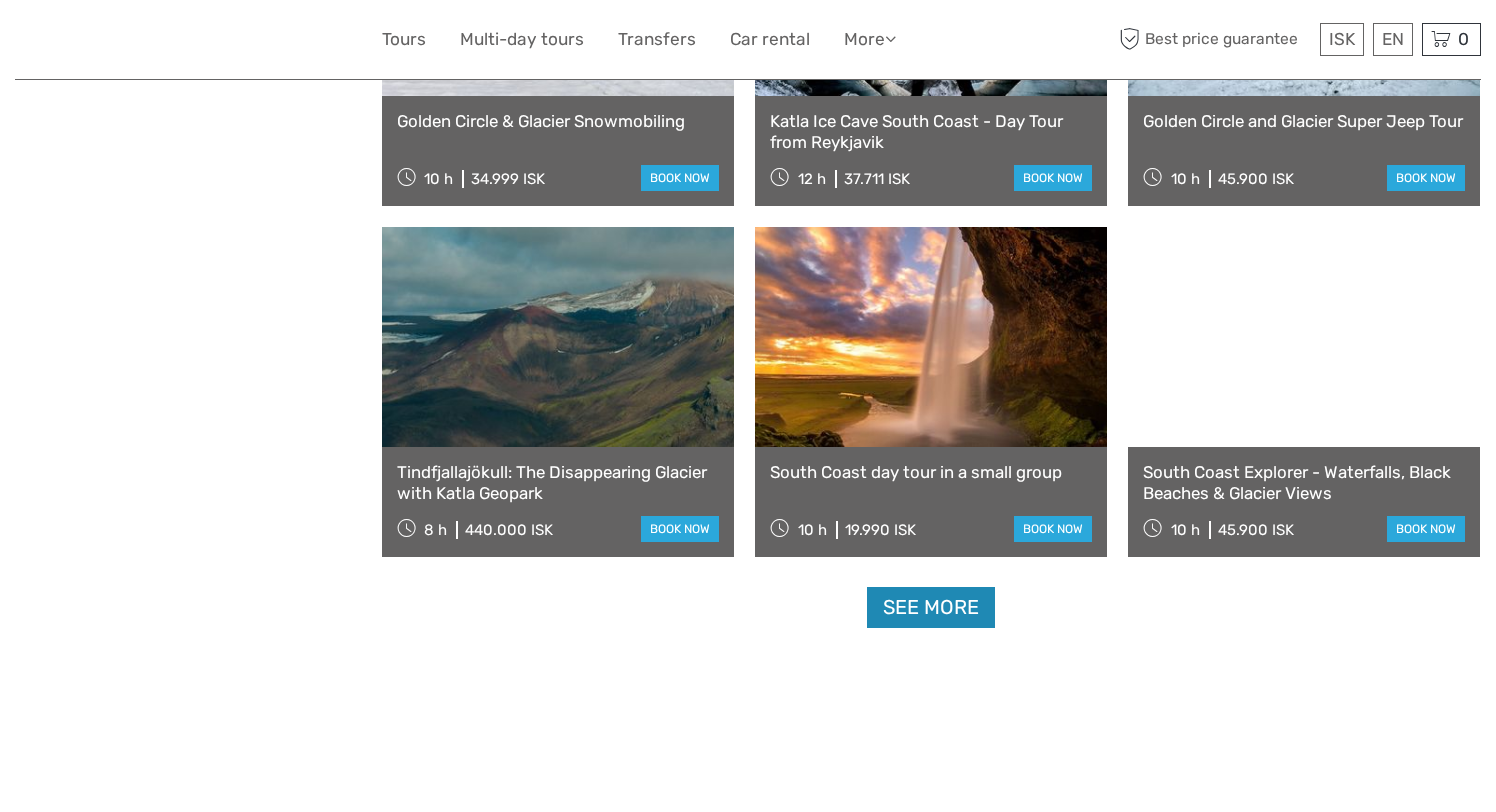 scroll, scrollTop: 3959, scrollLeft: 0, axis: vertical 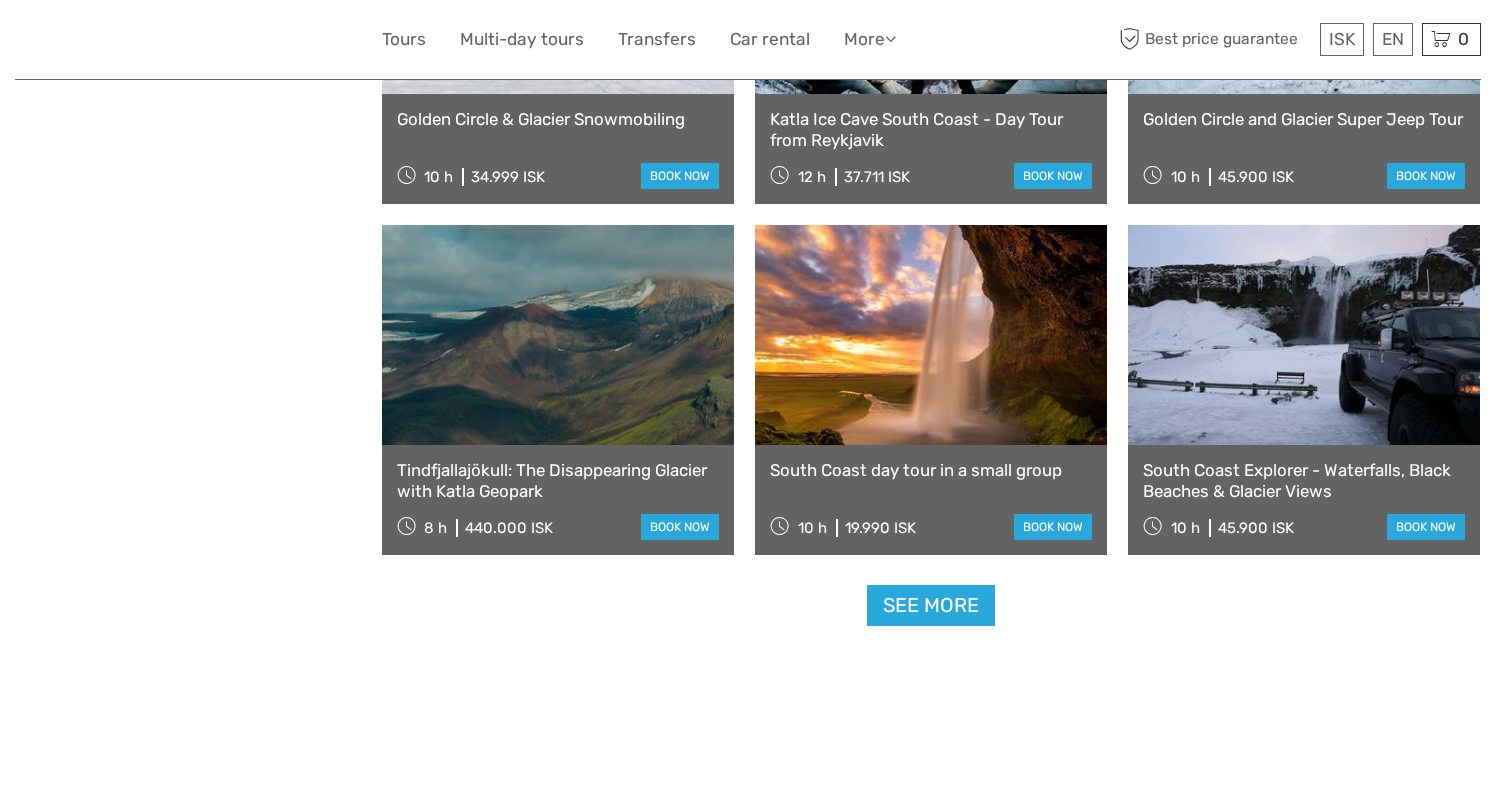 click at bounding box center [931, 335] 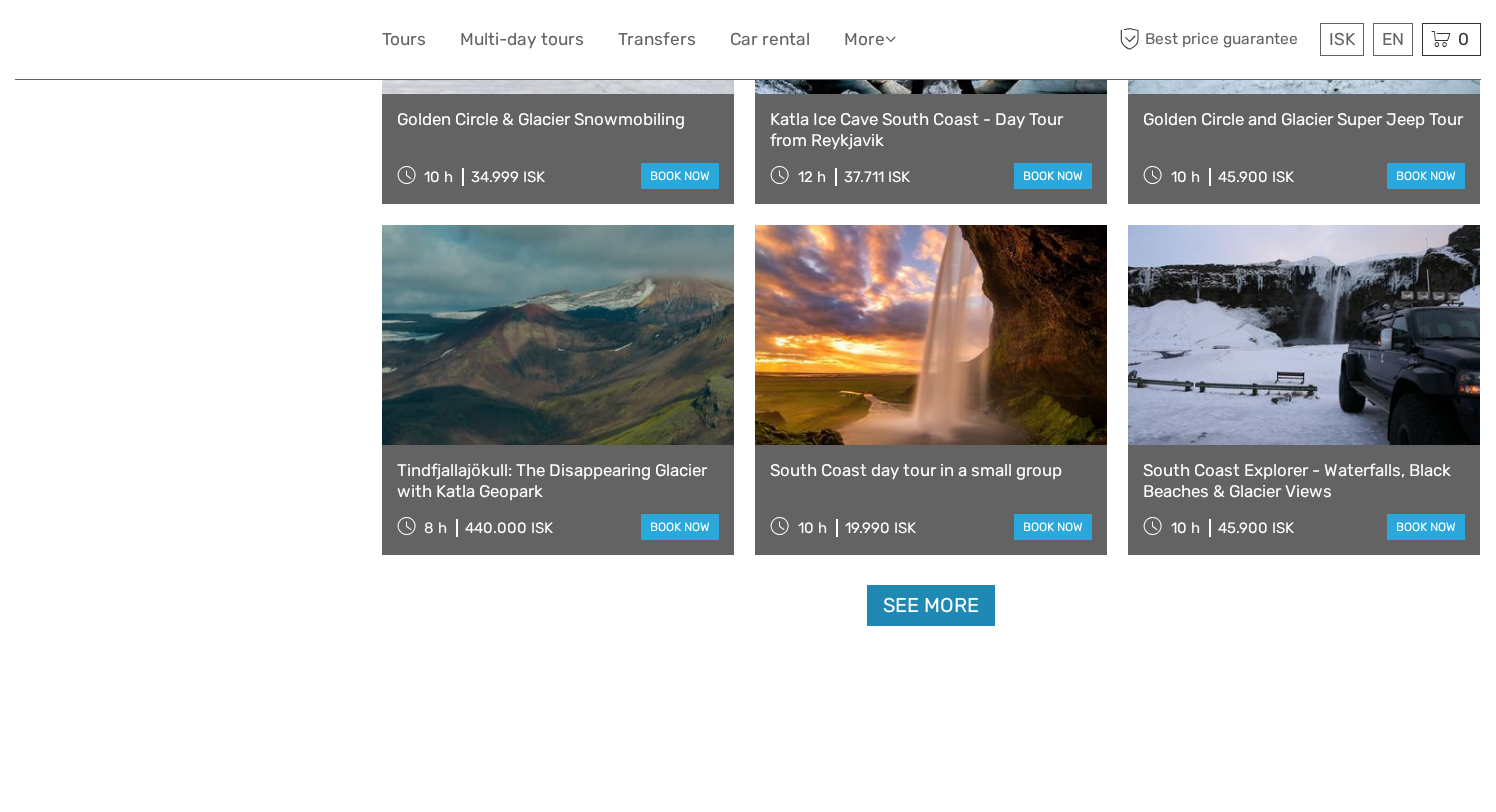 click on "See more" at bounding box center (931, 605) 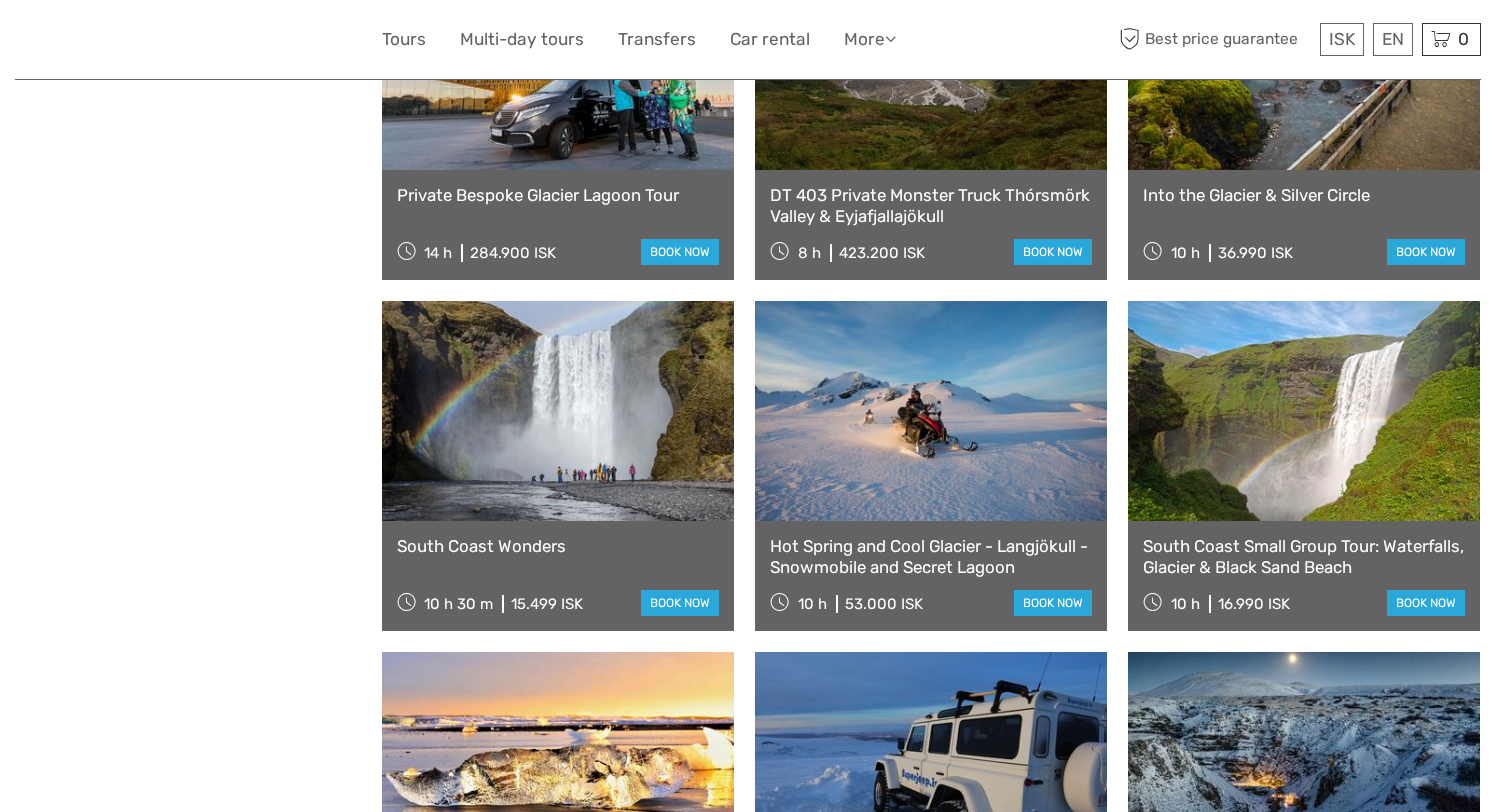 scroll, scrollTop: 862, scrollLeft: 0, axis: vertical 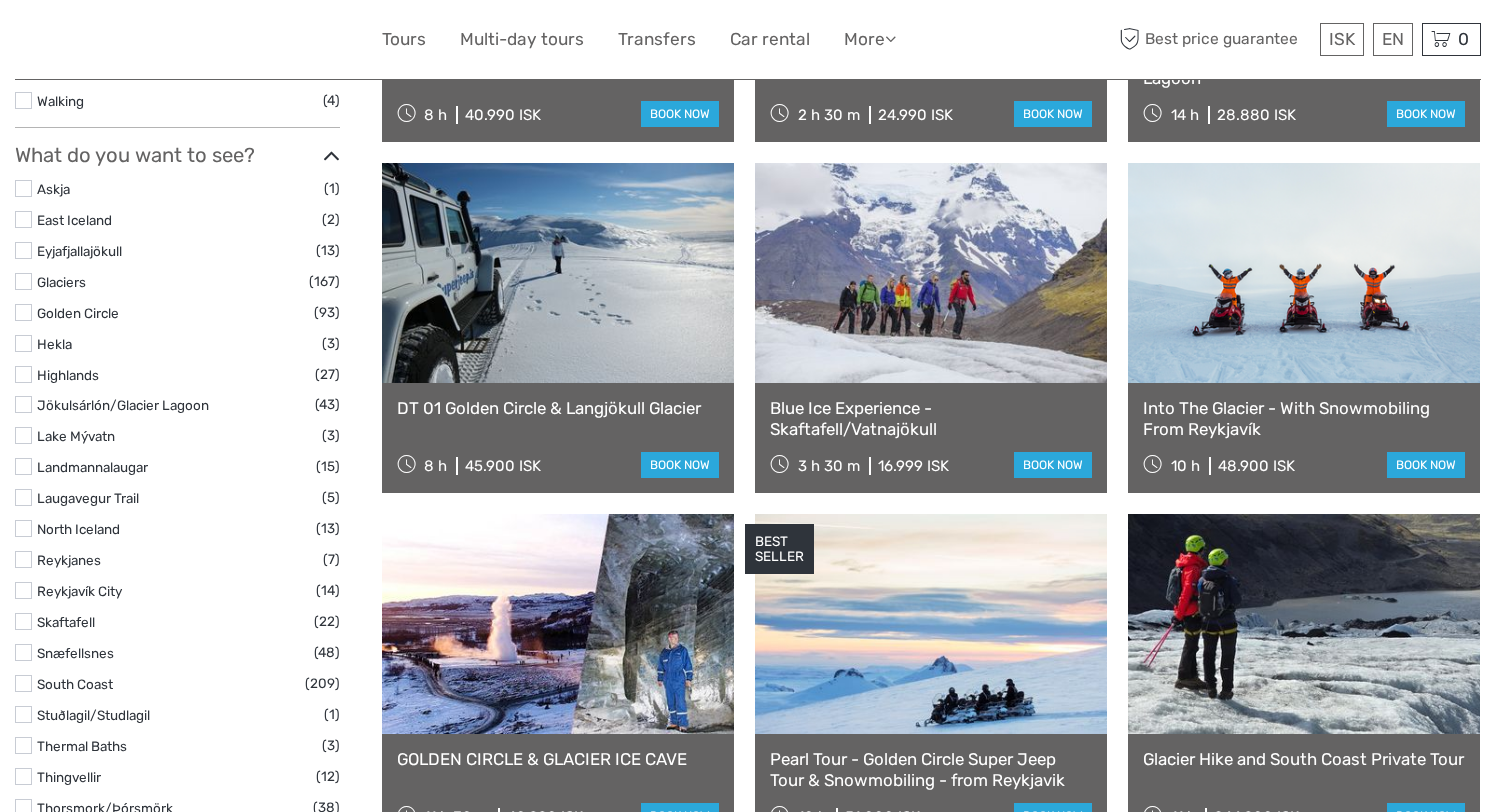 click at bounding box center [23, 281] 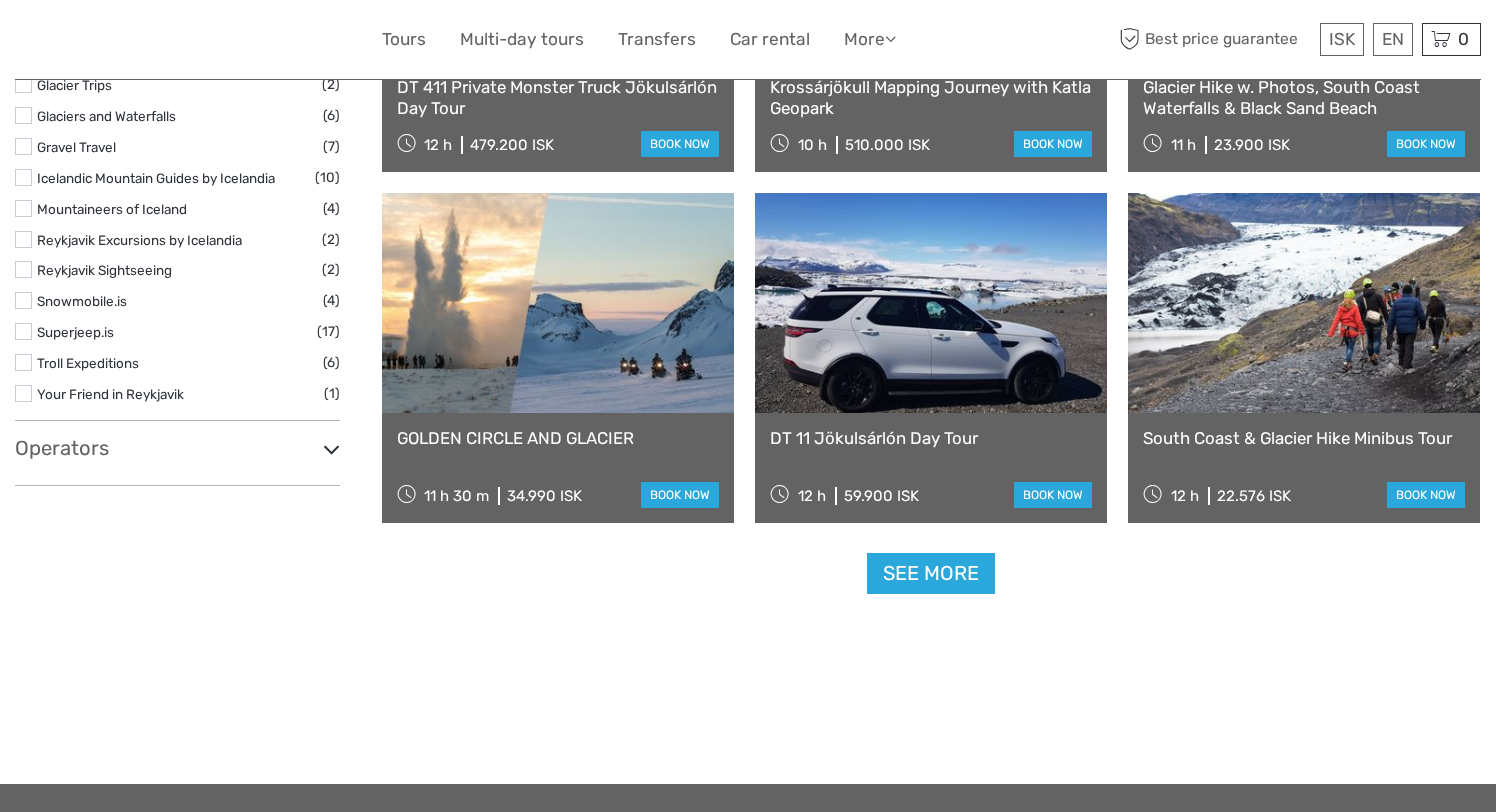 scroll, scrollTop: 1886, scrollLeft: 0, axis: vertical 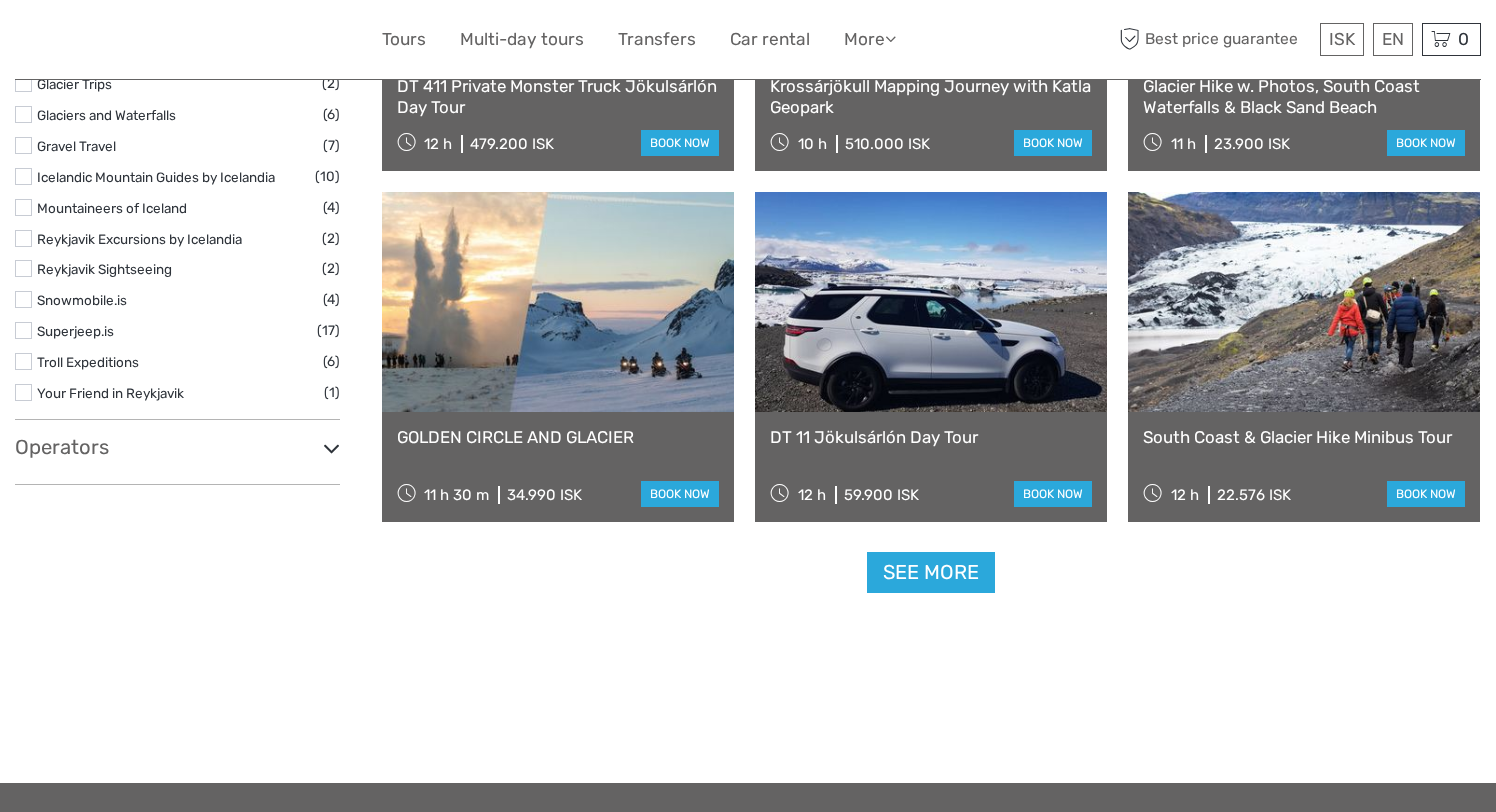 click on "glacier
REGION / STARTS FROM
Capital Region
East
North
Northeast
Reykjanes / Keflavík
South
Southeast
West
Westfjords
Capital Region
East
North
Northeast
Reykjanes / Keflavík
South
Southeast
West
Westfjords
Search: glacier
x
Glaciers
x
Top Attractions
Lava and Volcanoes
Golden Circle
Northern Lights in Iceland
Lagoons, Nature Baths and Spas" at bounding box center (932, -535) 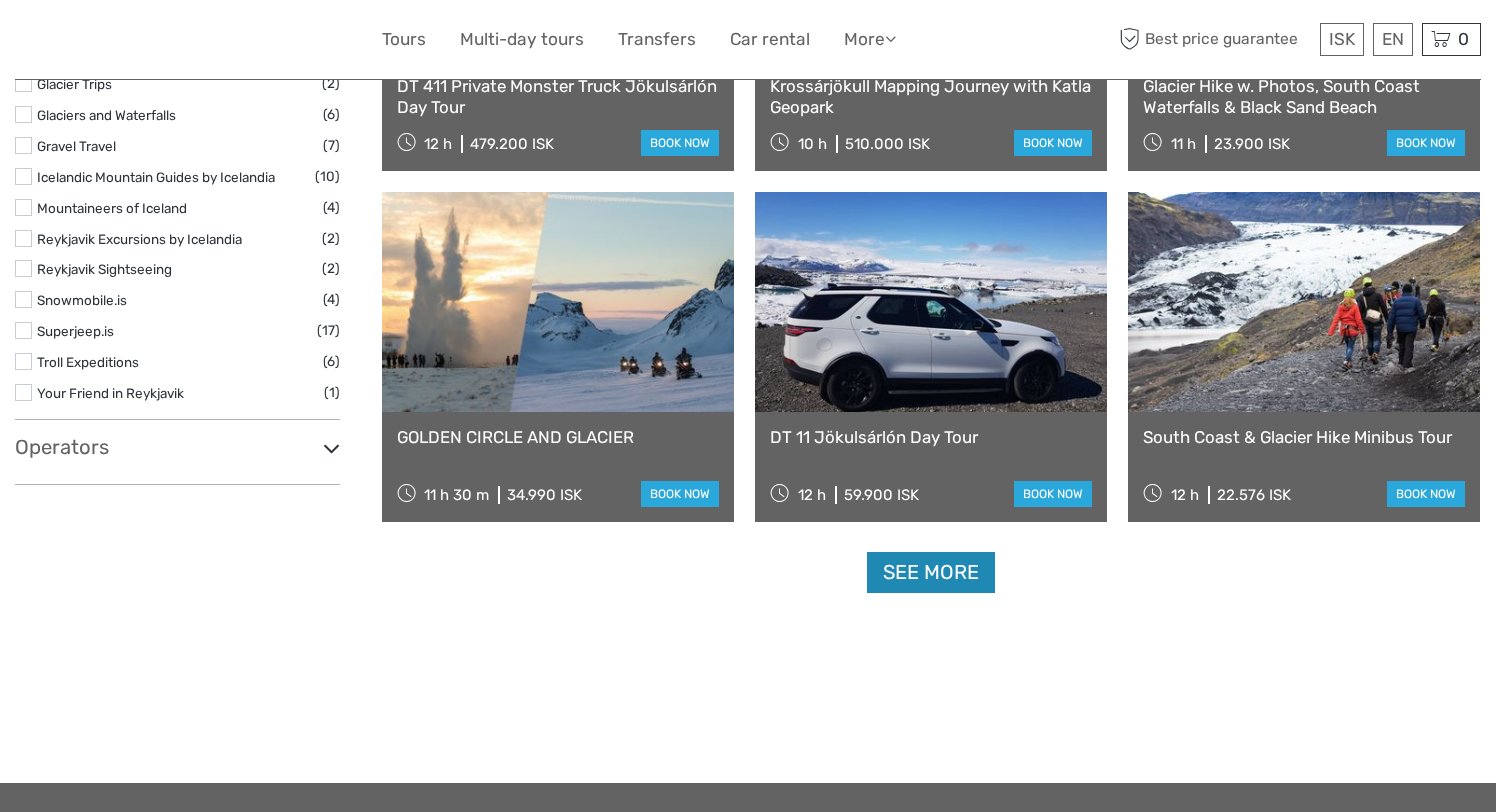 click on "See more" at bounding box center [931, 572] 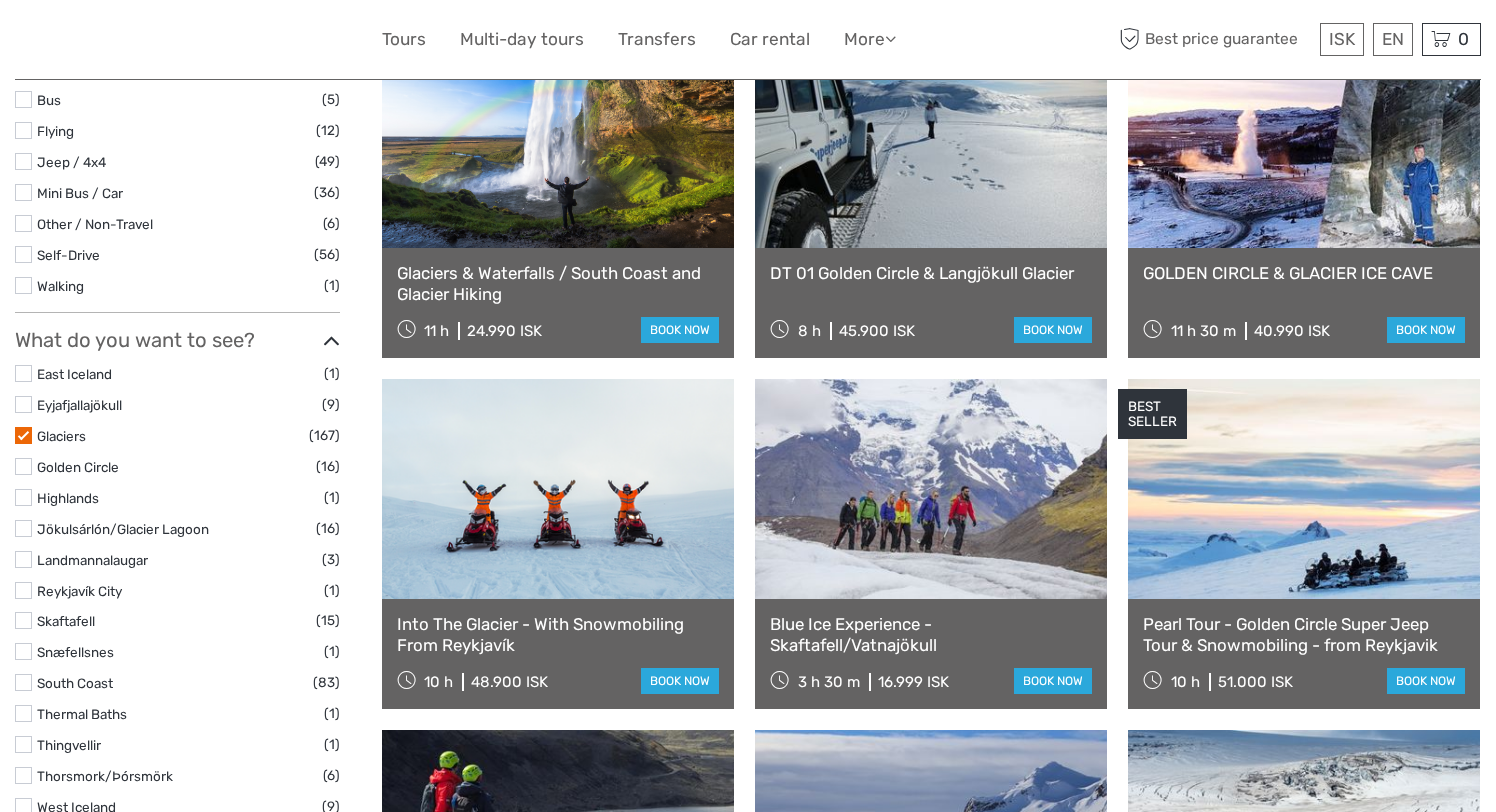 scroll, scrollTop: 663, scrollLeft: 0, axis: vertical 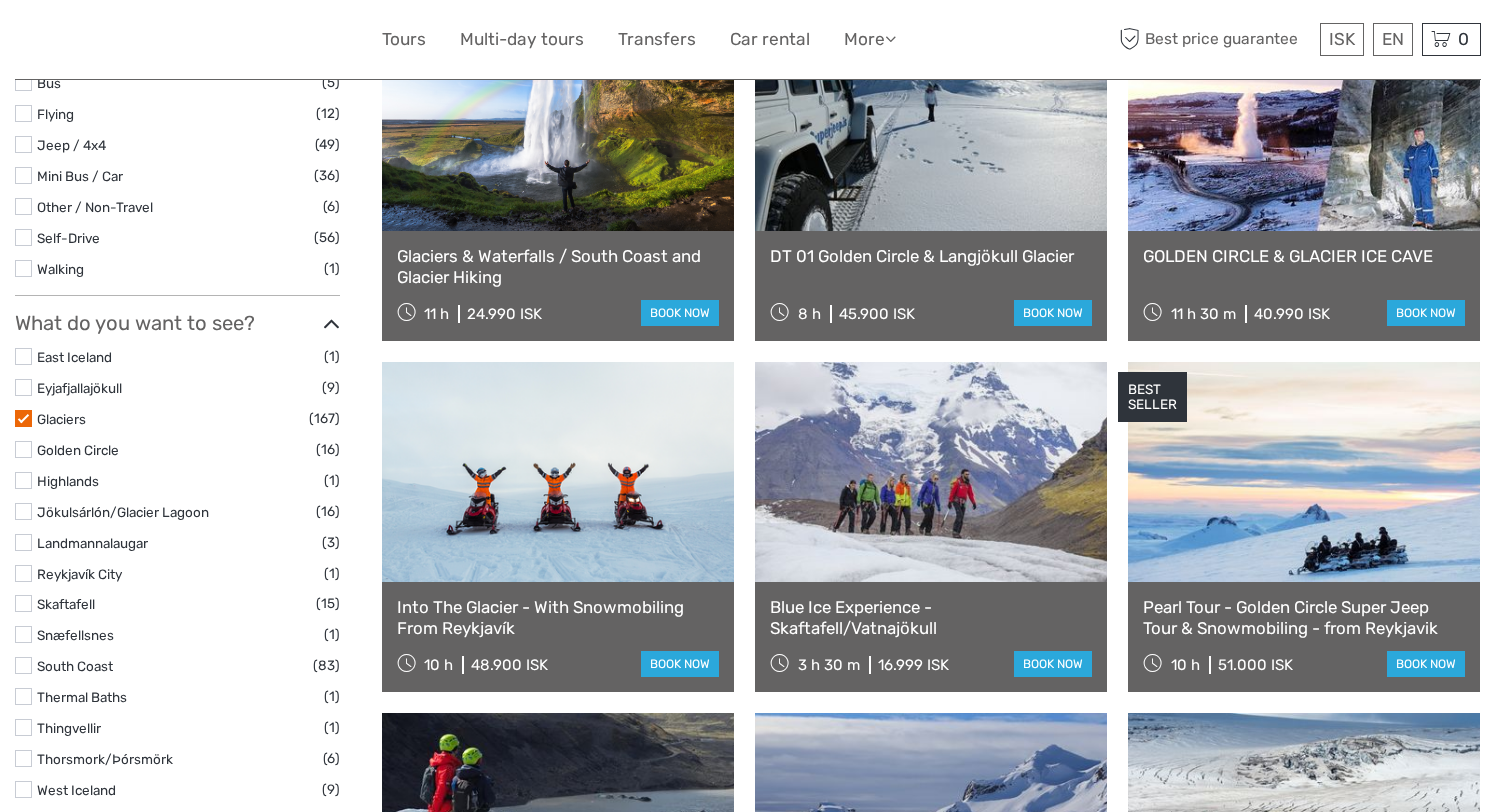 click at bounding box center [23, 511] 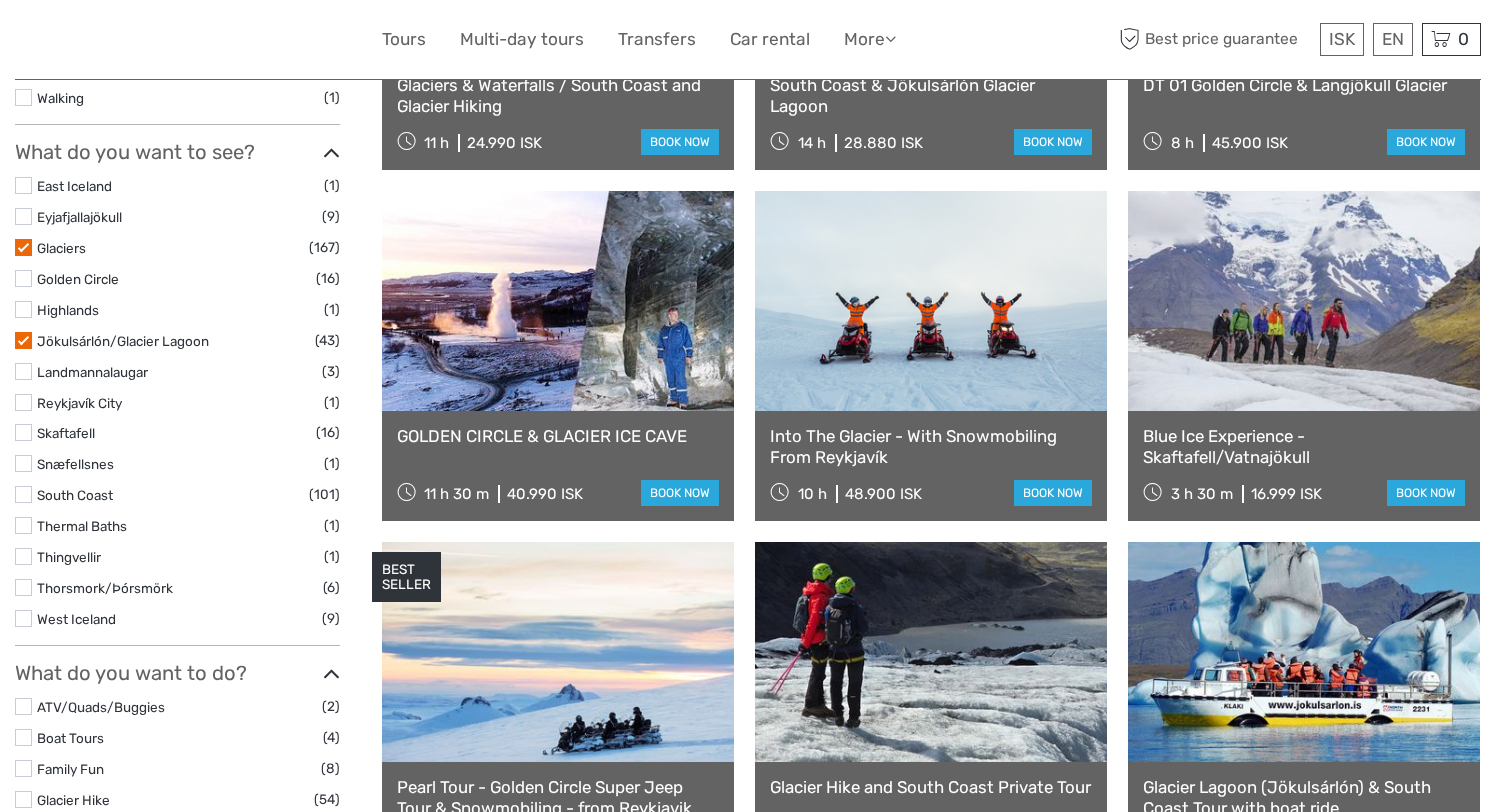 scroll, scrollTop: 872, scrollLeft: 0, axis: vertical 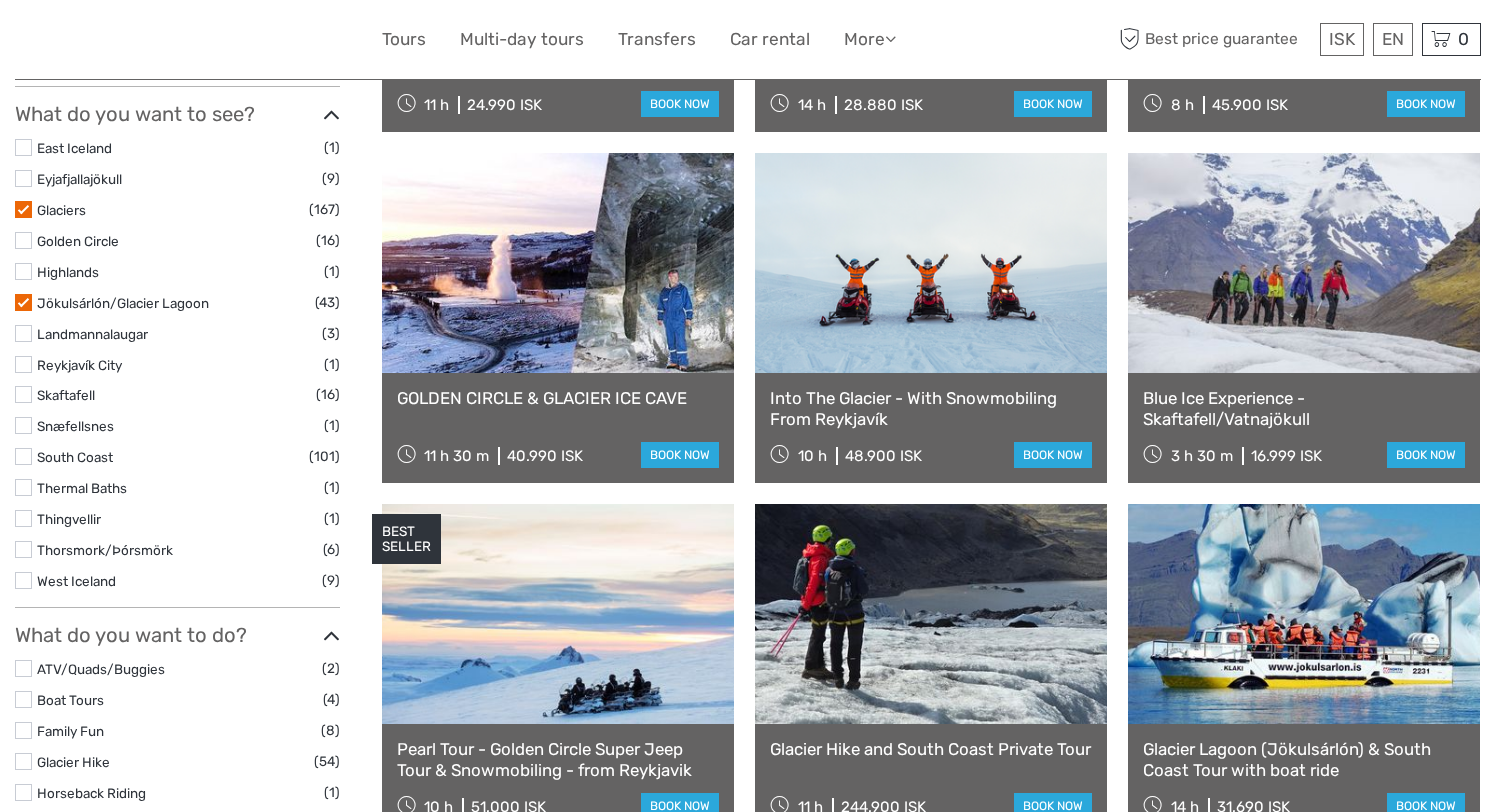 click at bounding box center [23, 302] 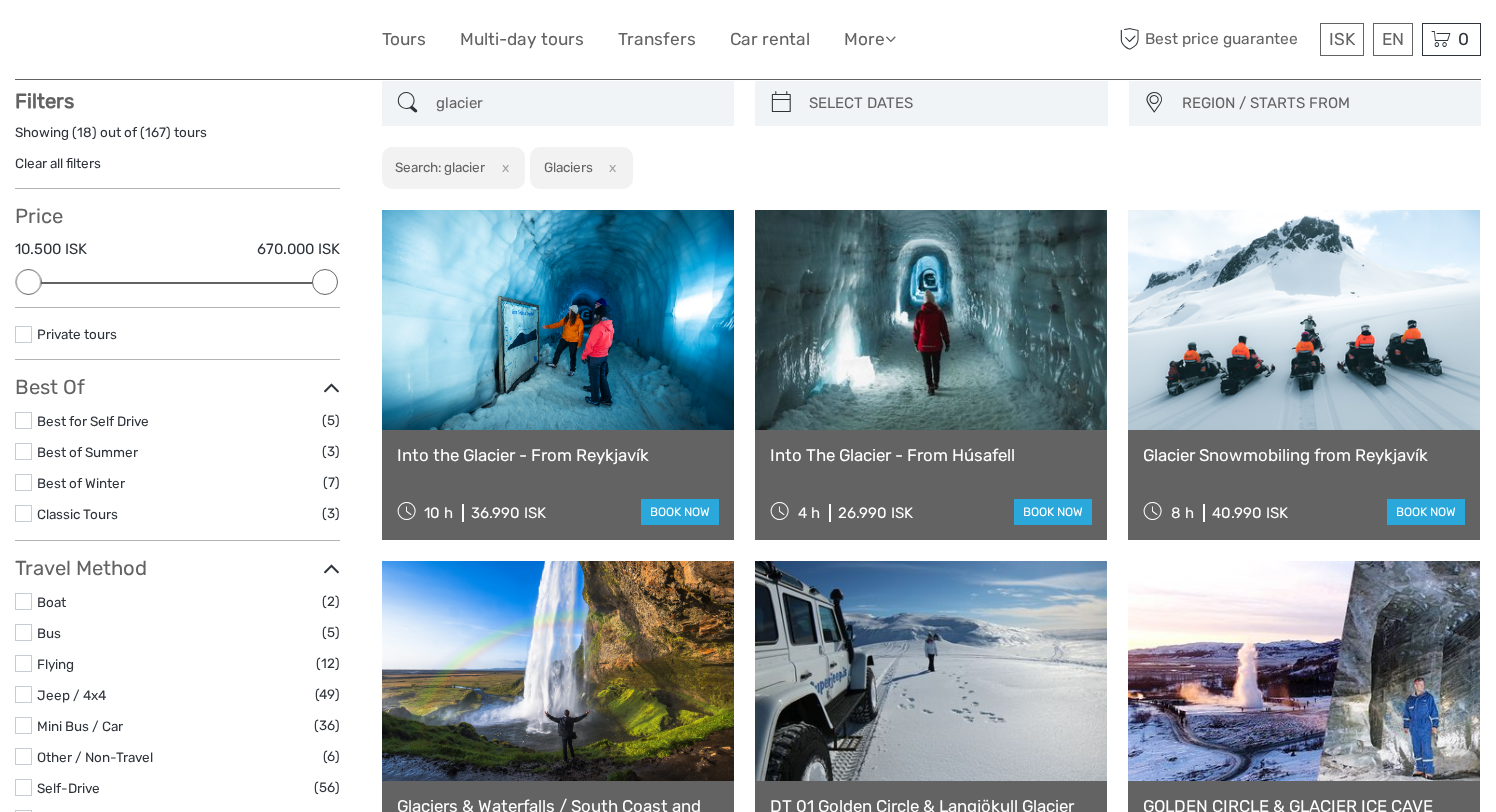 scroll, scrollTop: 0, scrollLeft: 0, axis: both 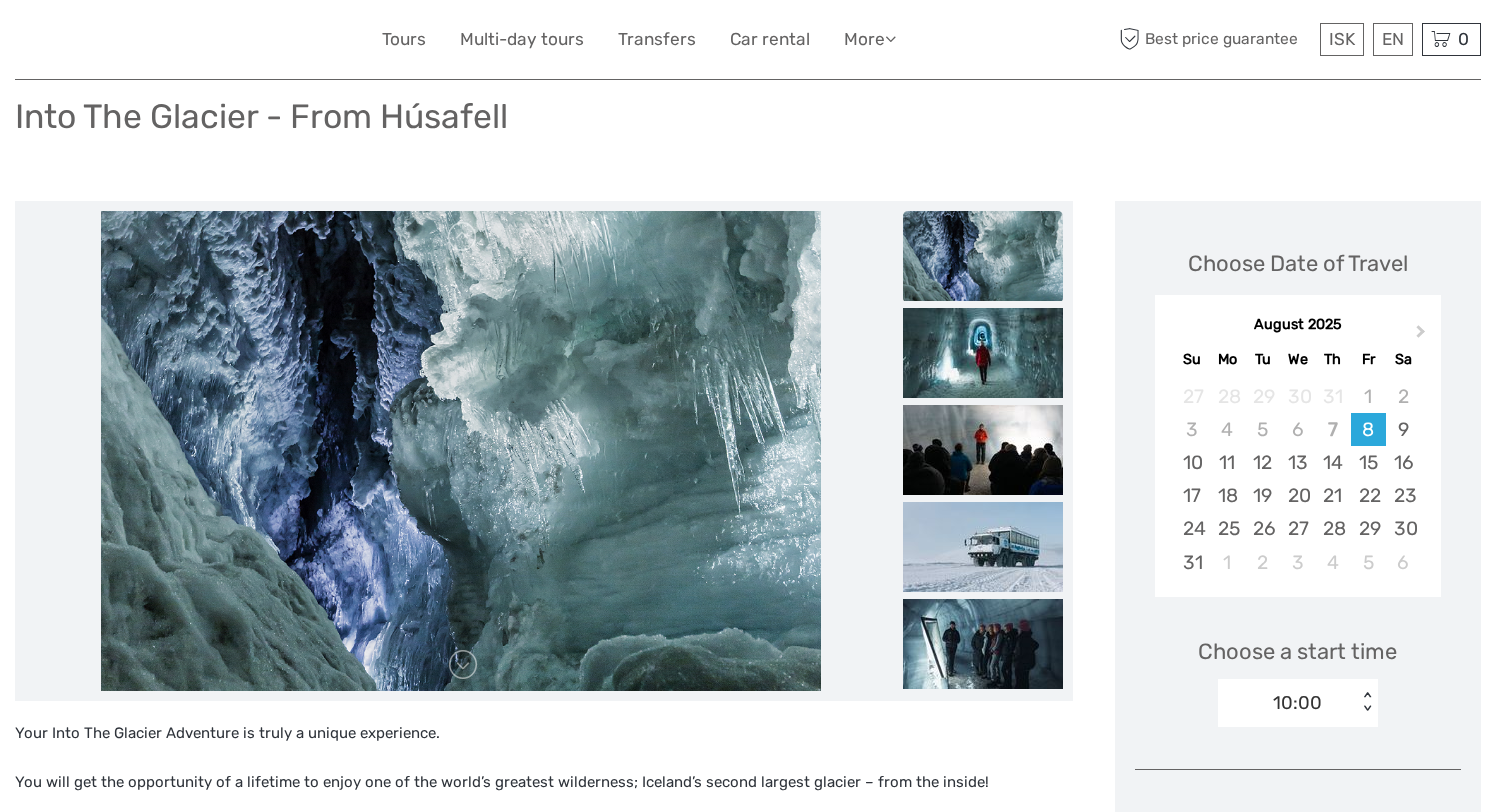click at bounding box center [983, 256] 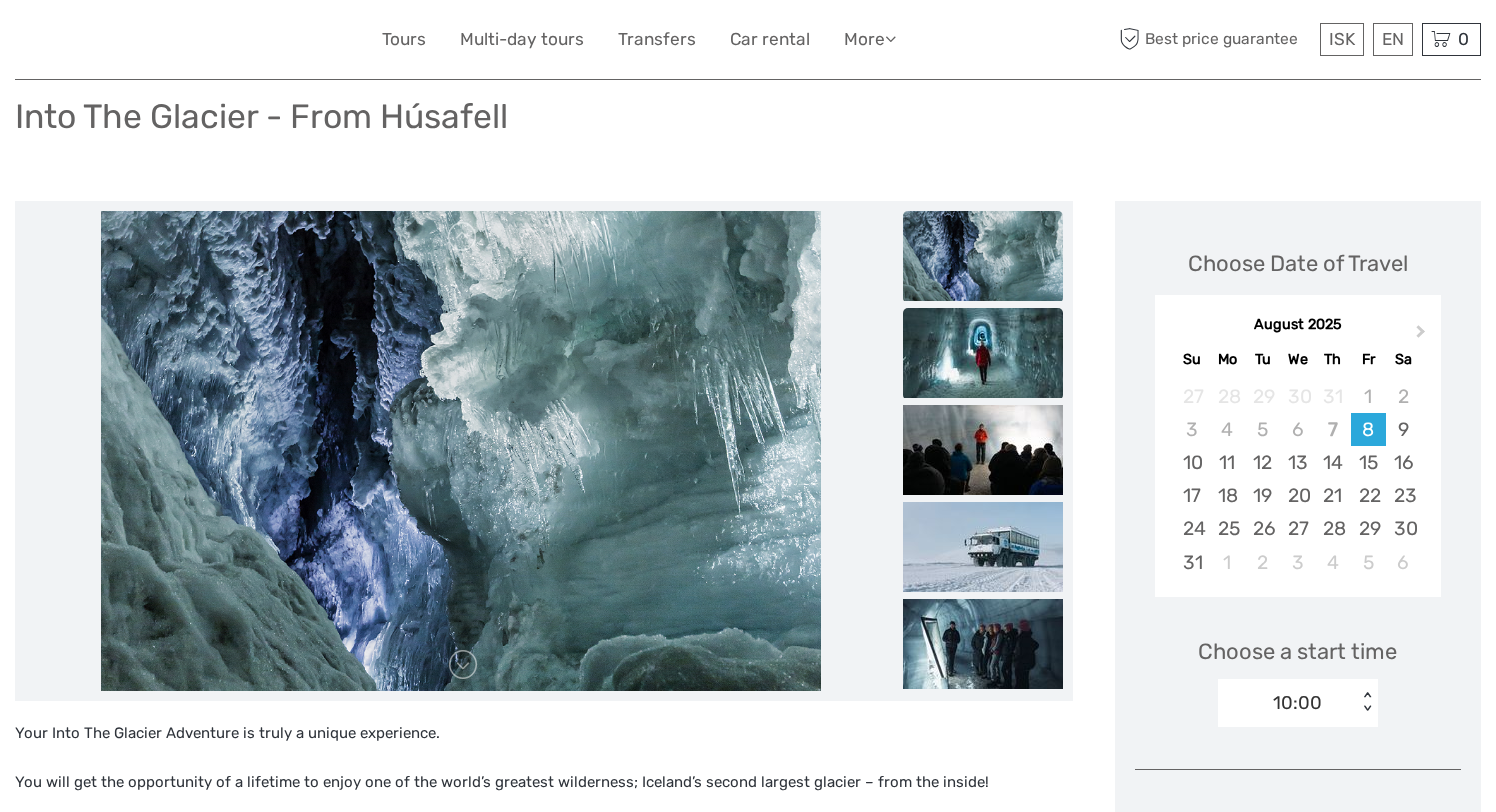 click at bounding box center [983, 353] 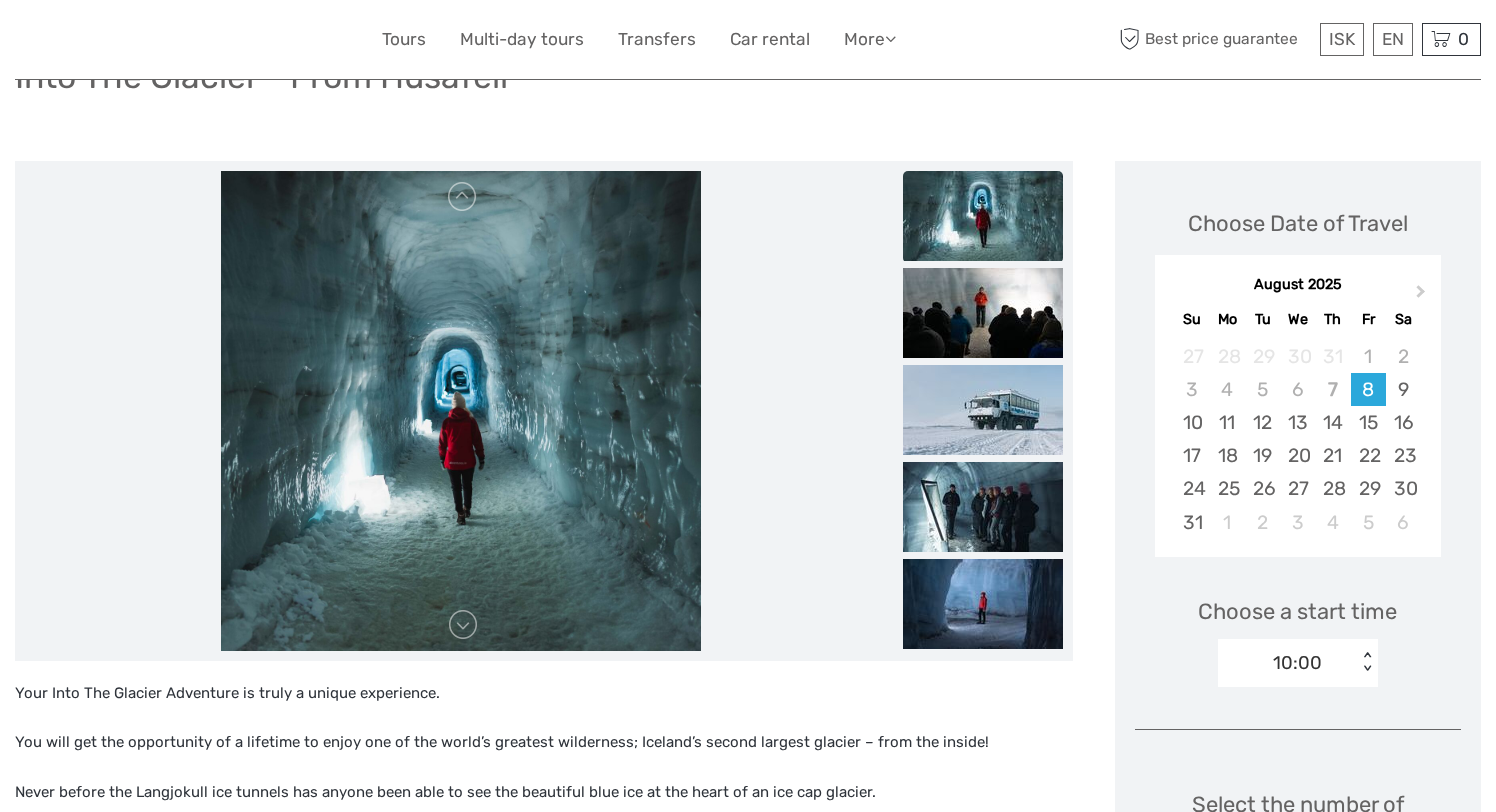 scroll, scrollTop: 216, scrollLeft: 0, axis: vertical 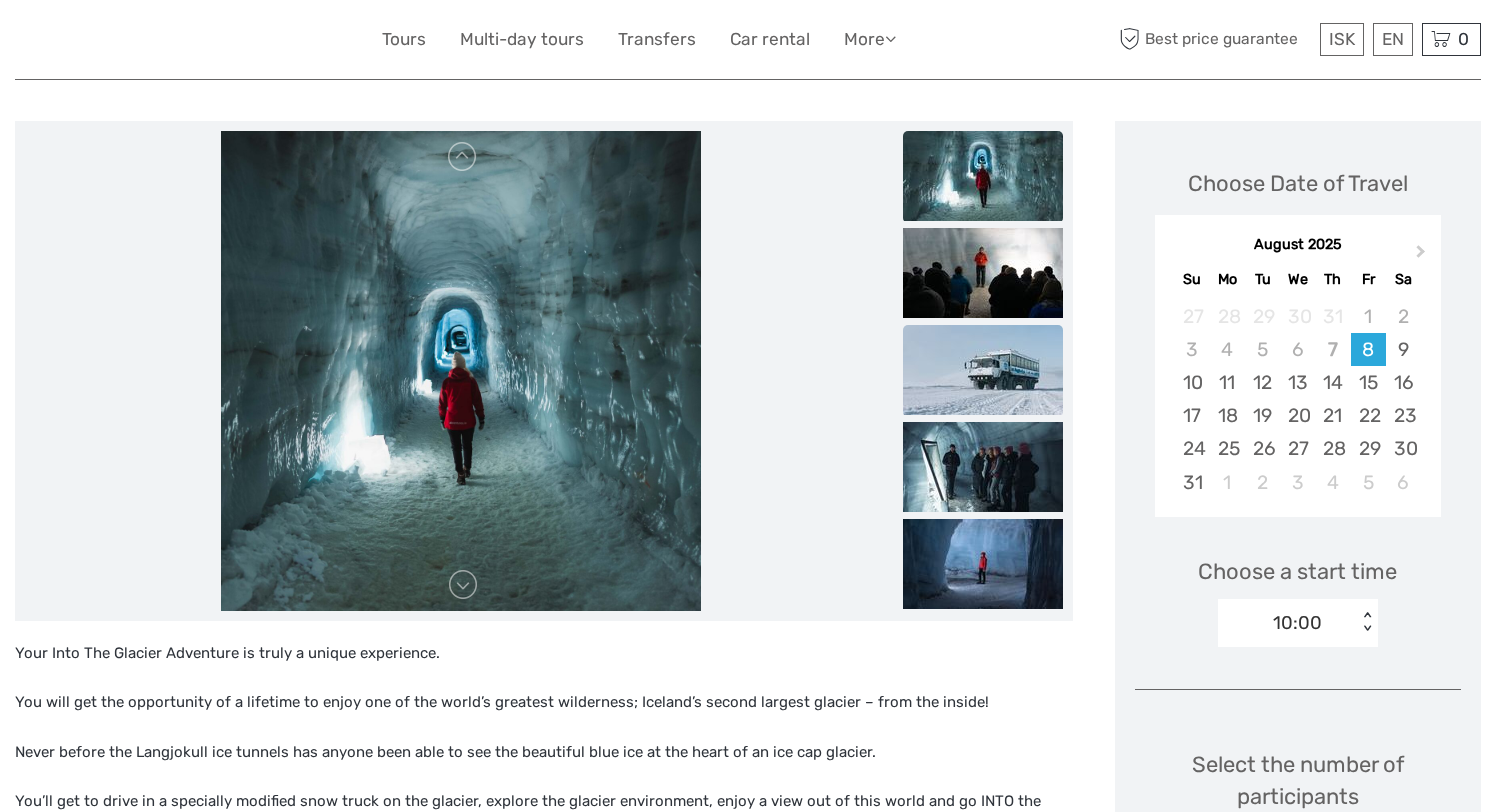 click at bounding box center (983, 370) 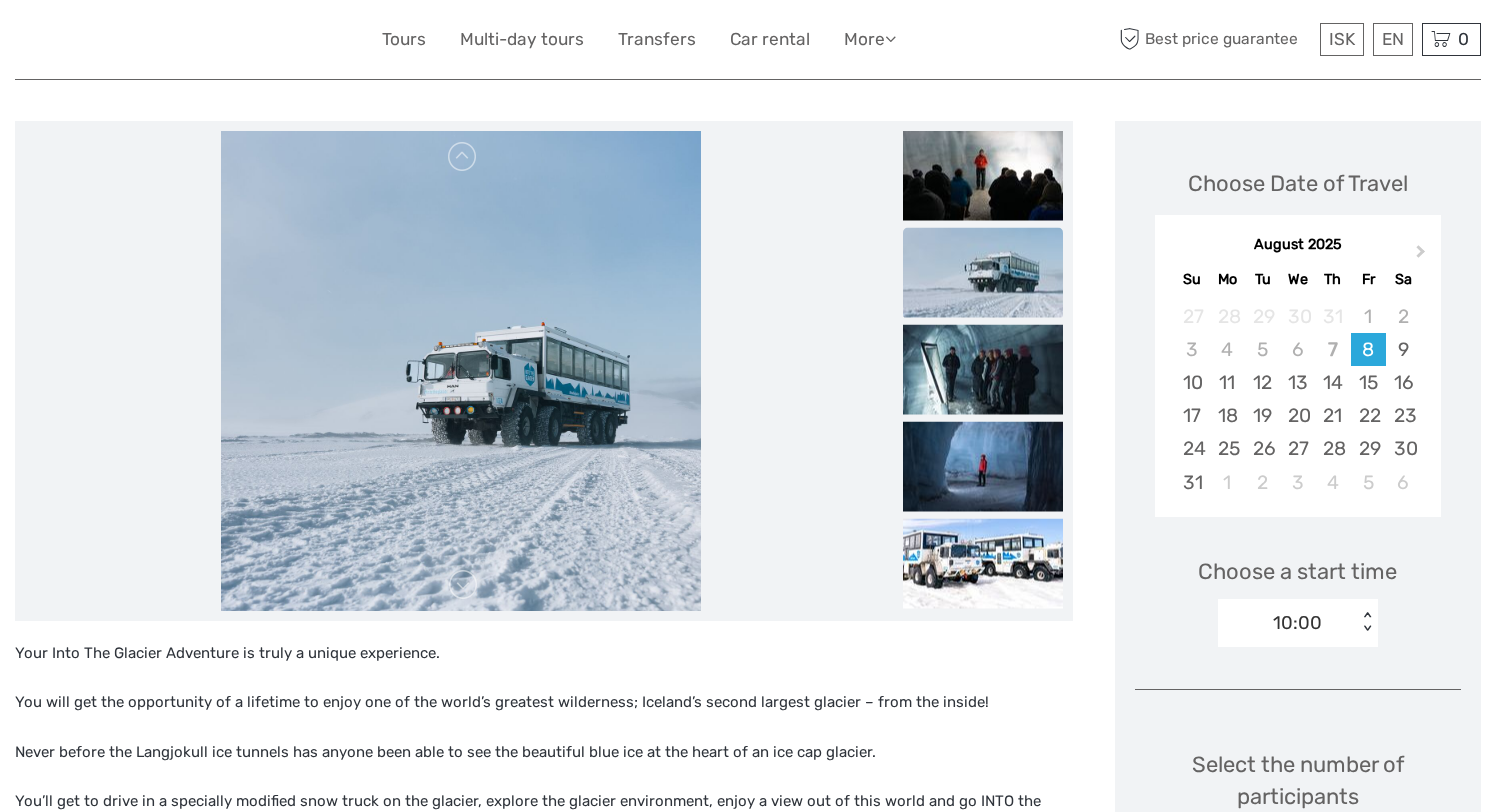 scroll, scrollTop: 256, scrollLeft: 0, axis: vertical 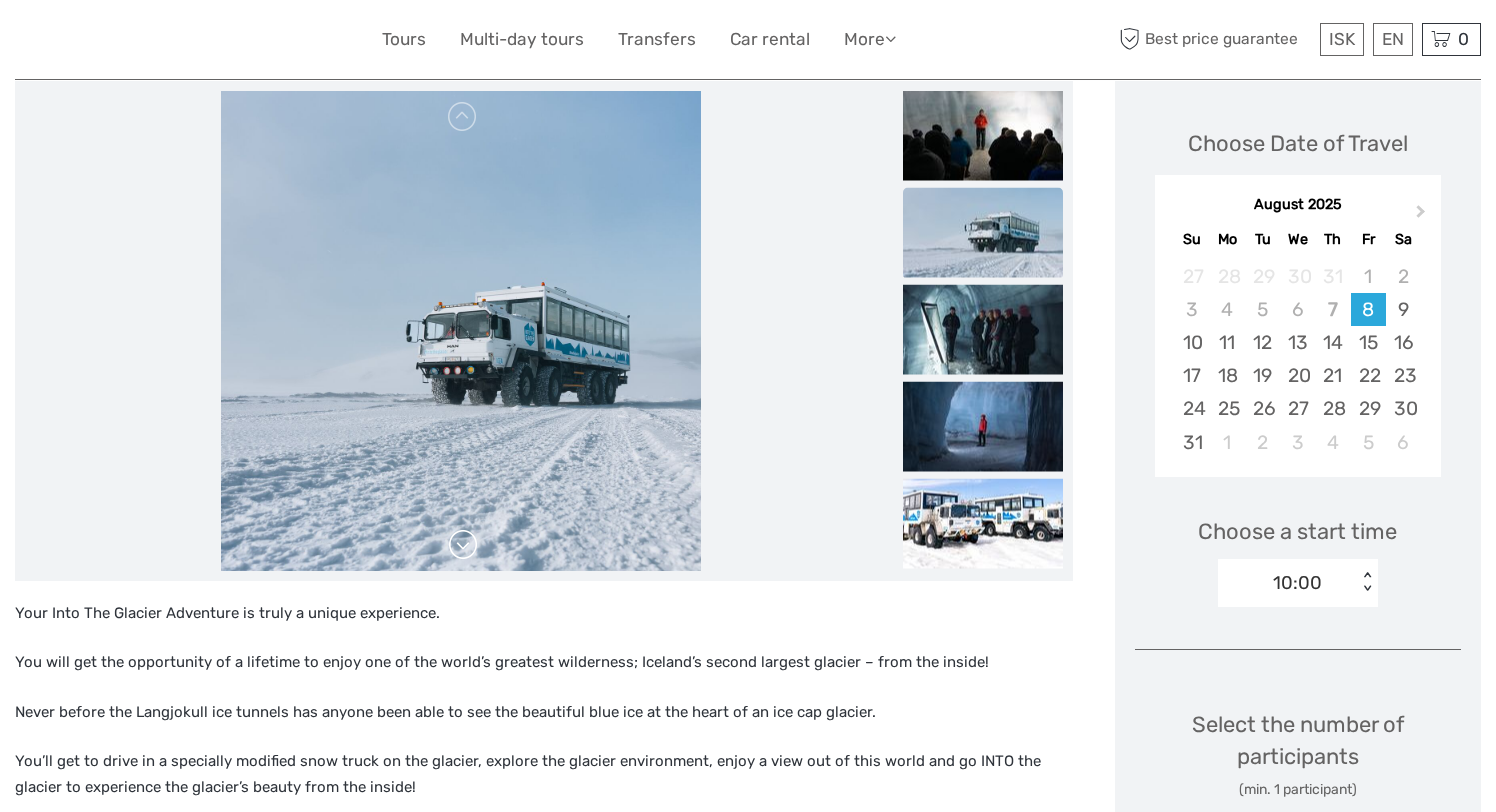 click at bounding box center [463, 545] 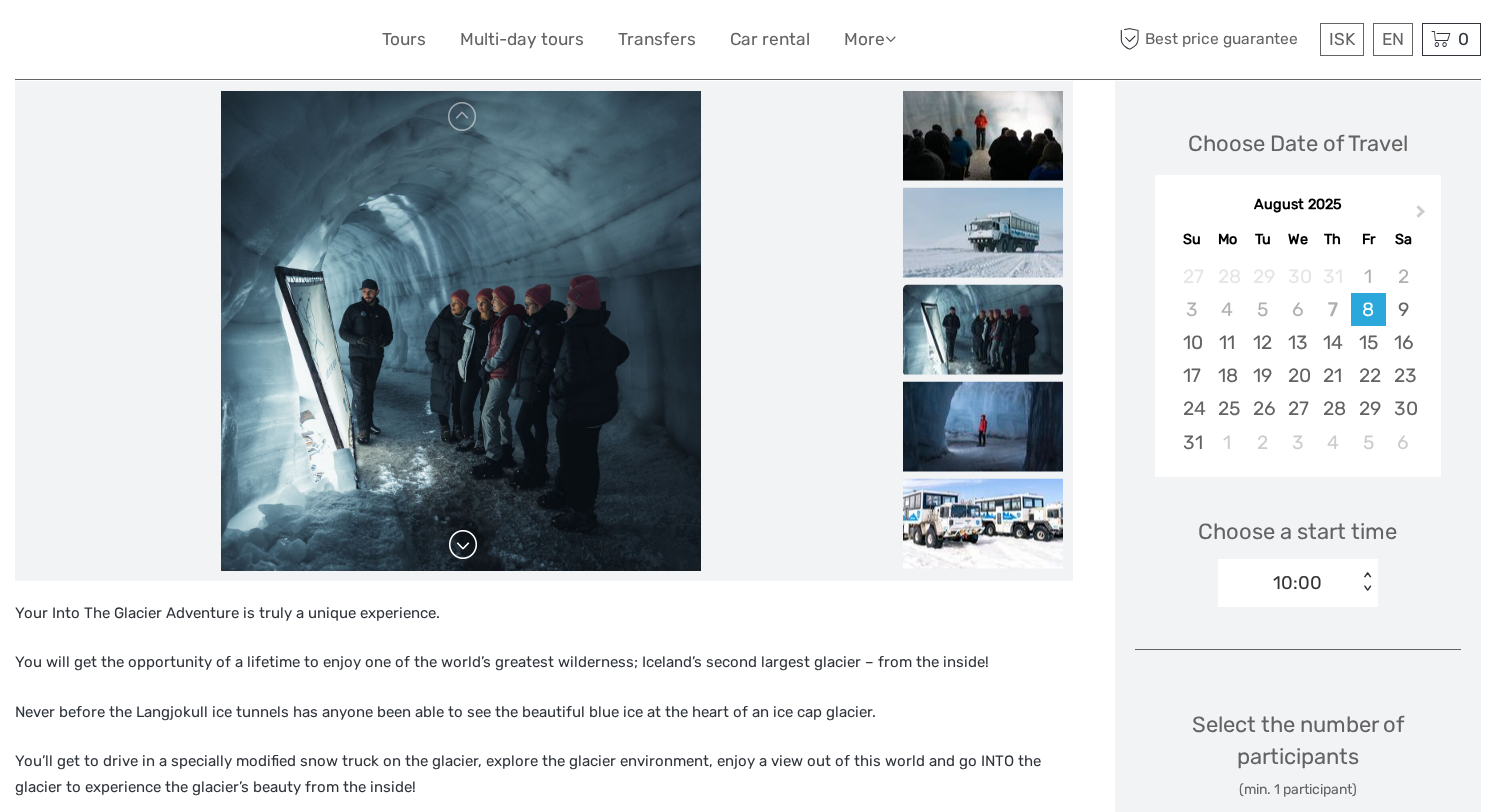click at bounding box center [463, 545] 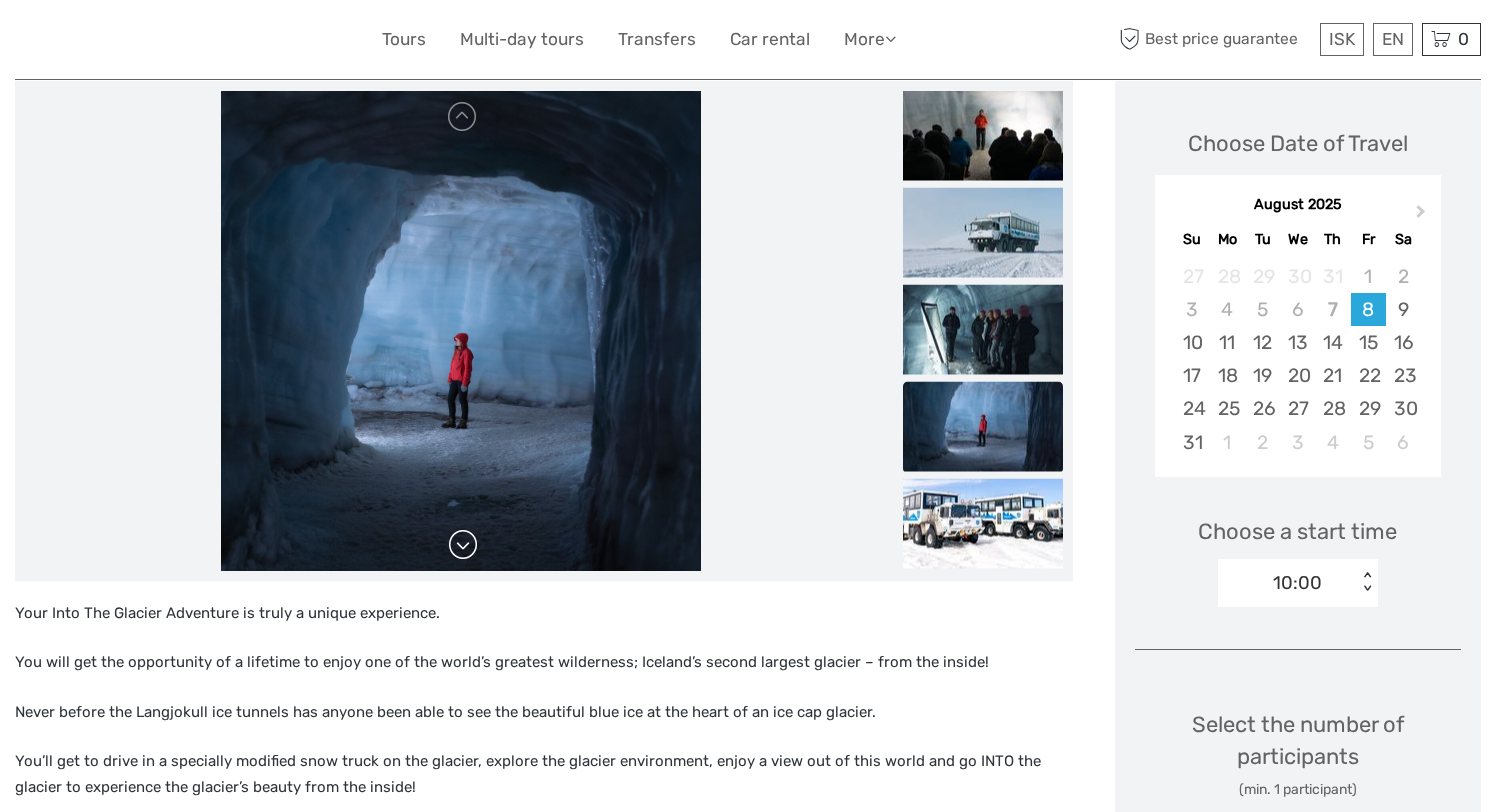 click at bounding box center [463, 545] 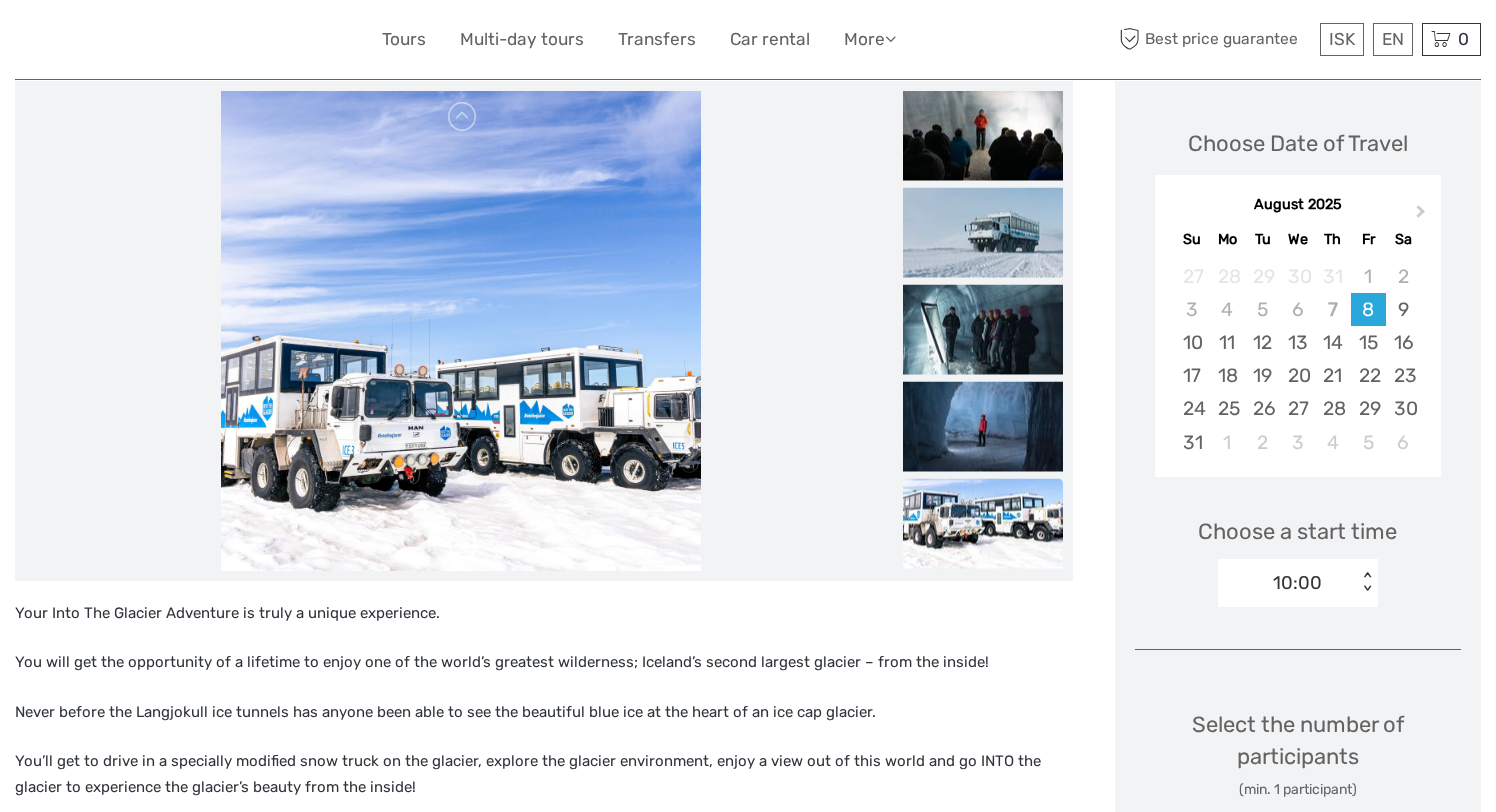 click at bounding box center [463, 545] 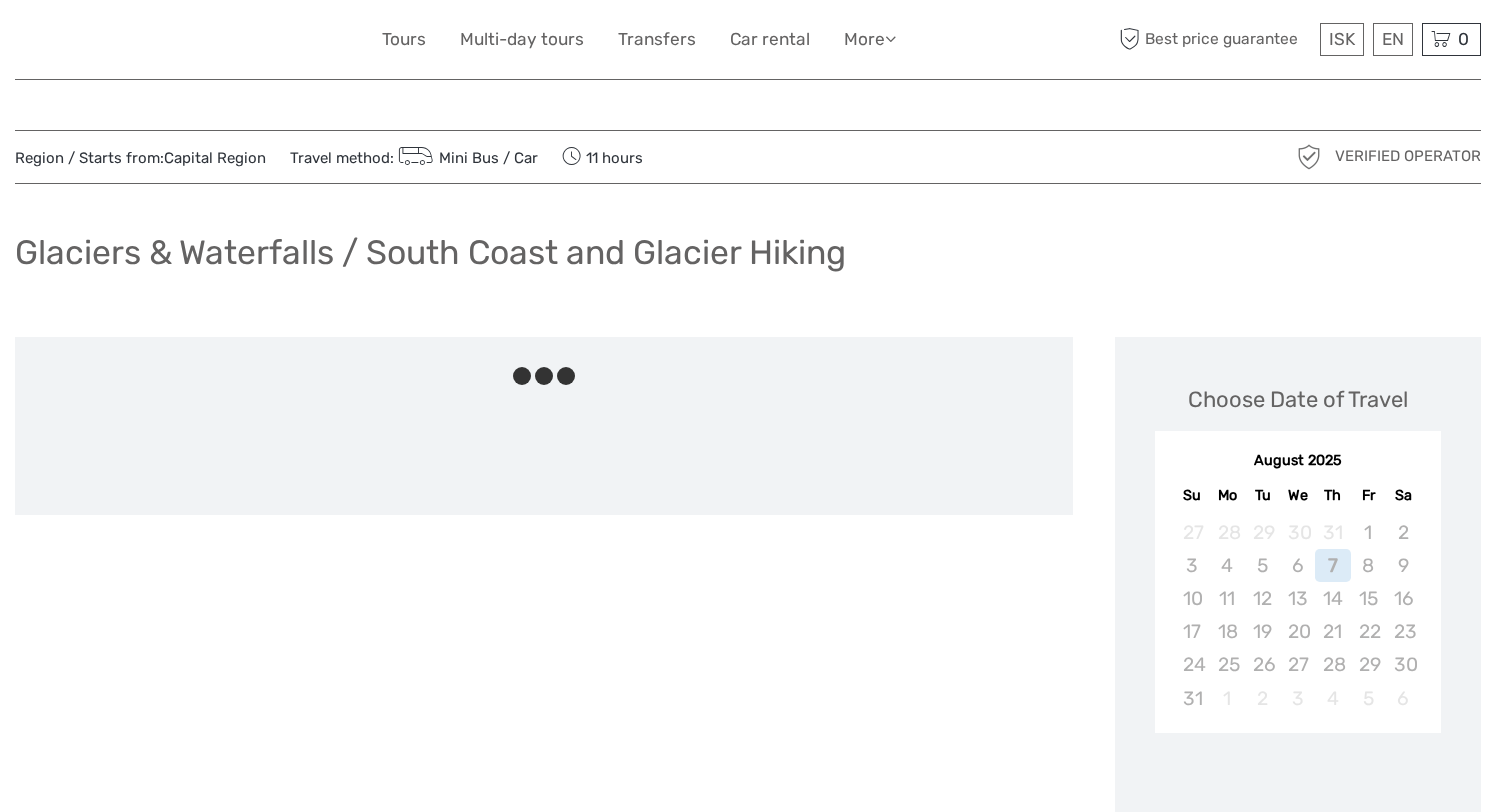 scroll, scrollTop: 0, scrollLeft: 0, axis: both 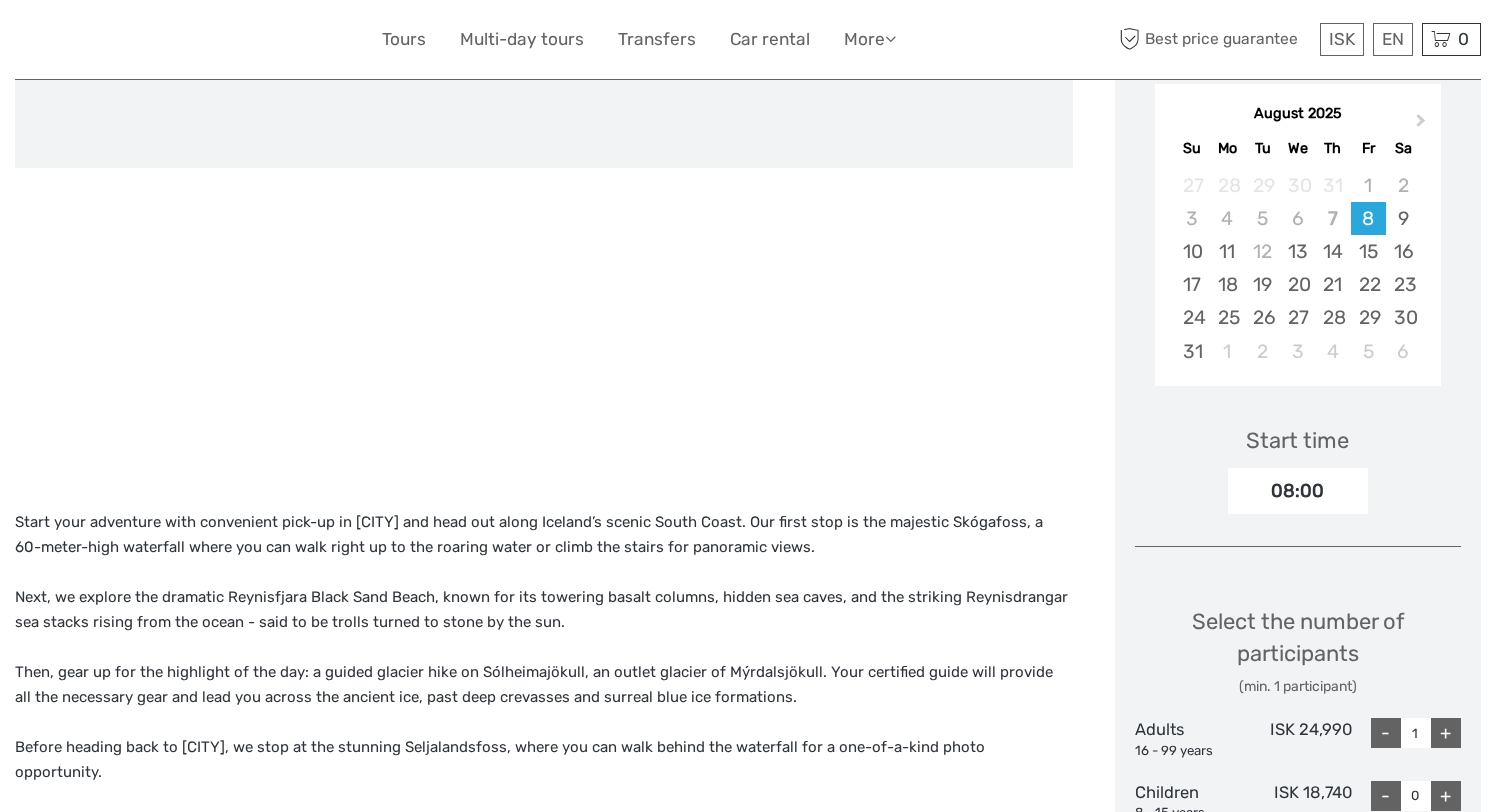 click on "08:00" at bounding box center (1298, 491) 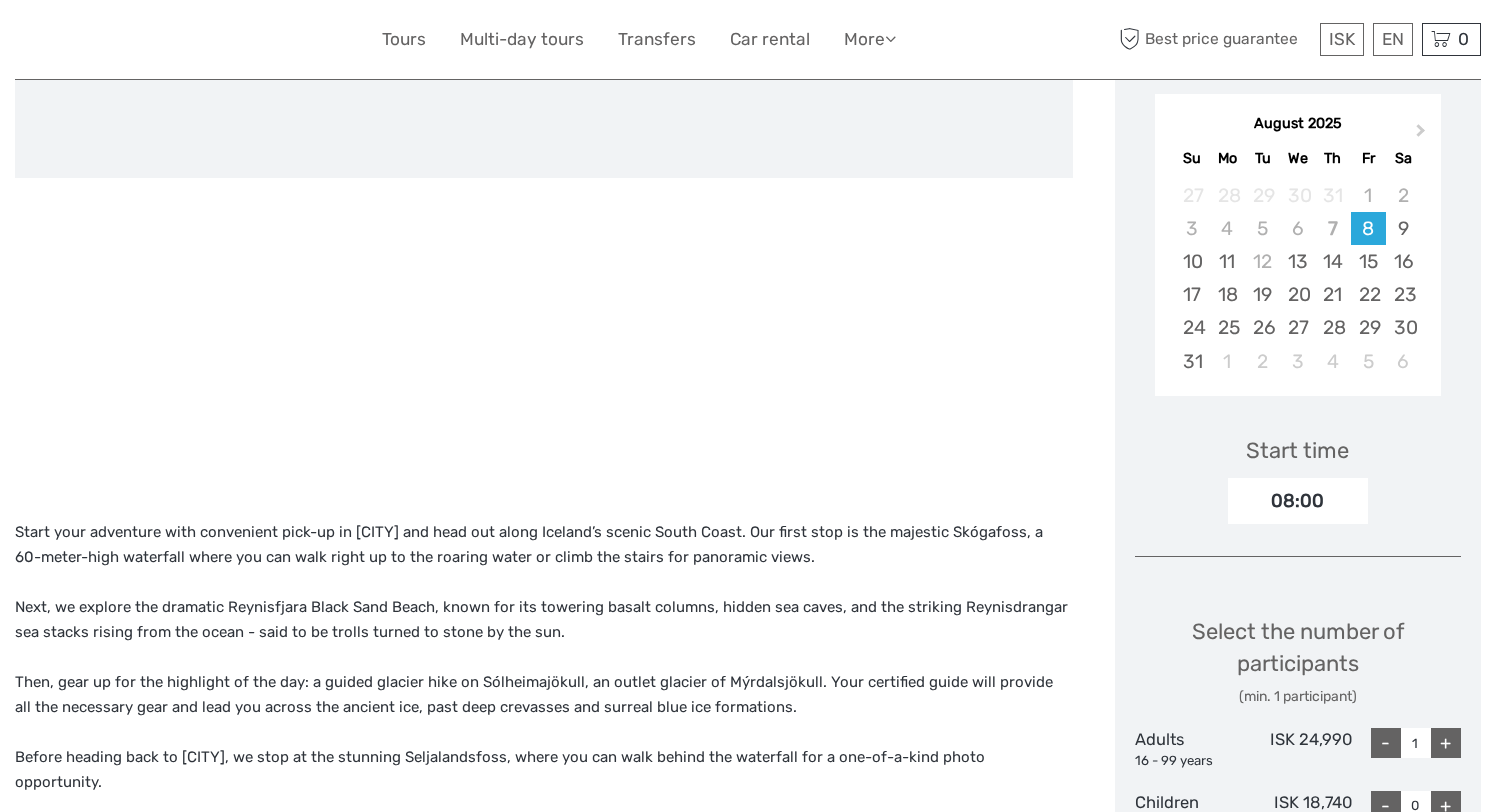 scroll, scrollTop: 0, scrollLeft: 0, axis: both 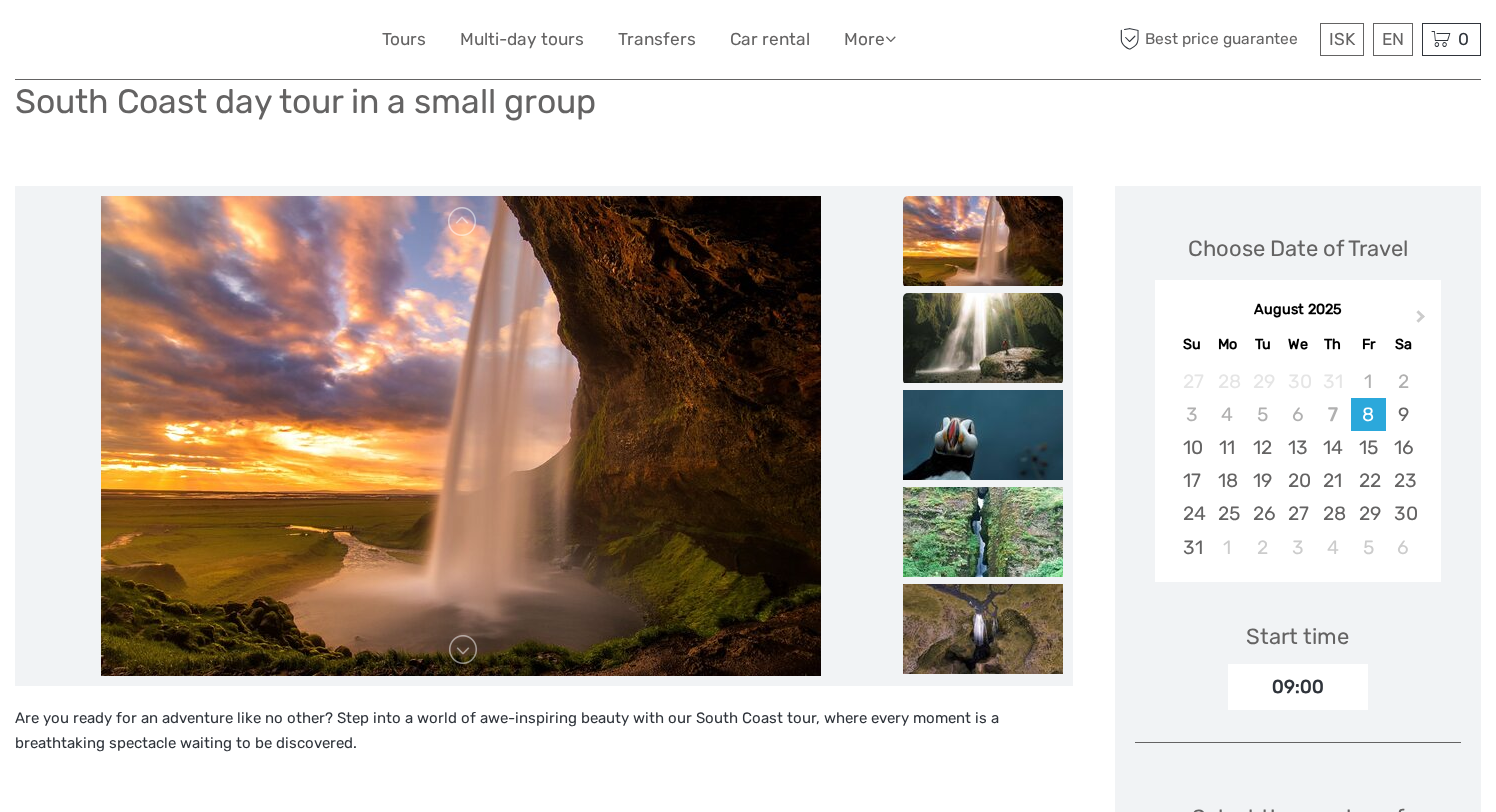 click at bounding box center (983, 338) 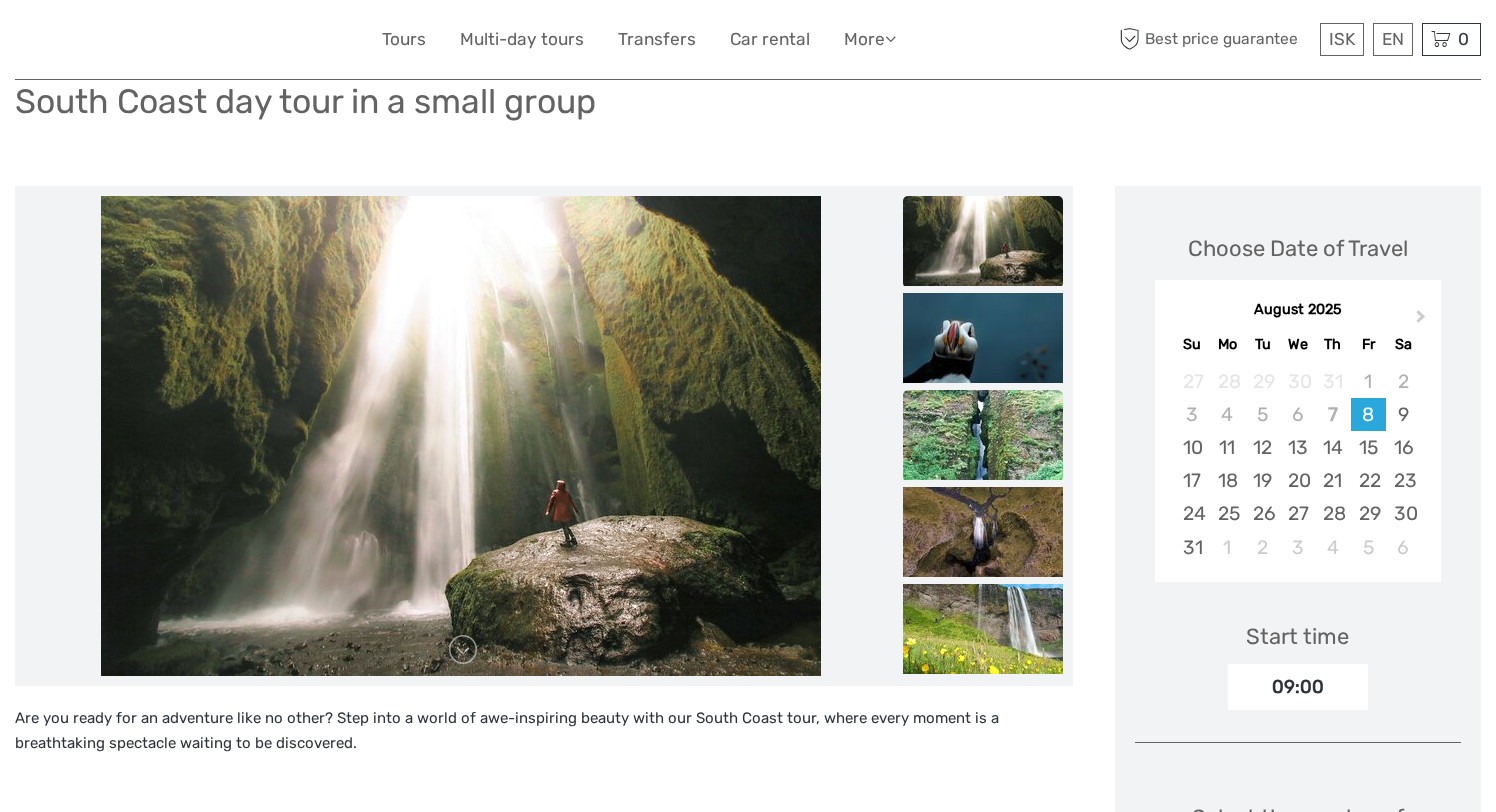 click at bounding box center (983, 435) 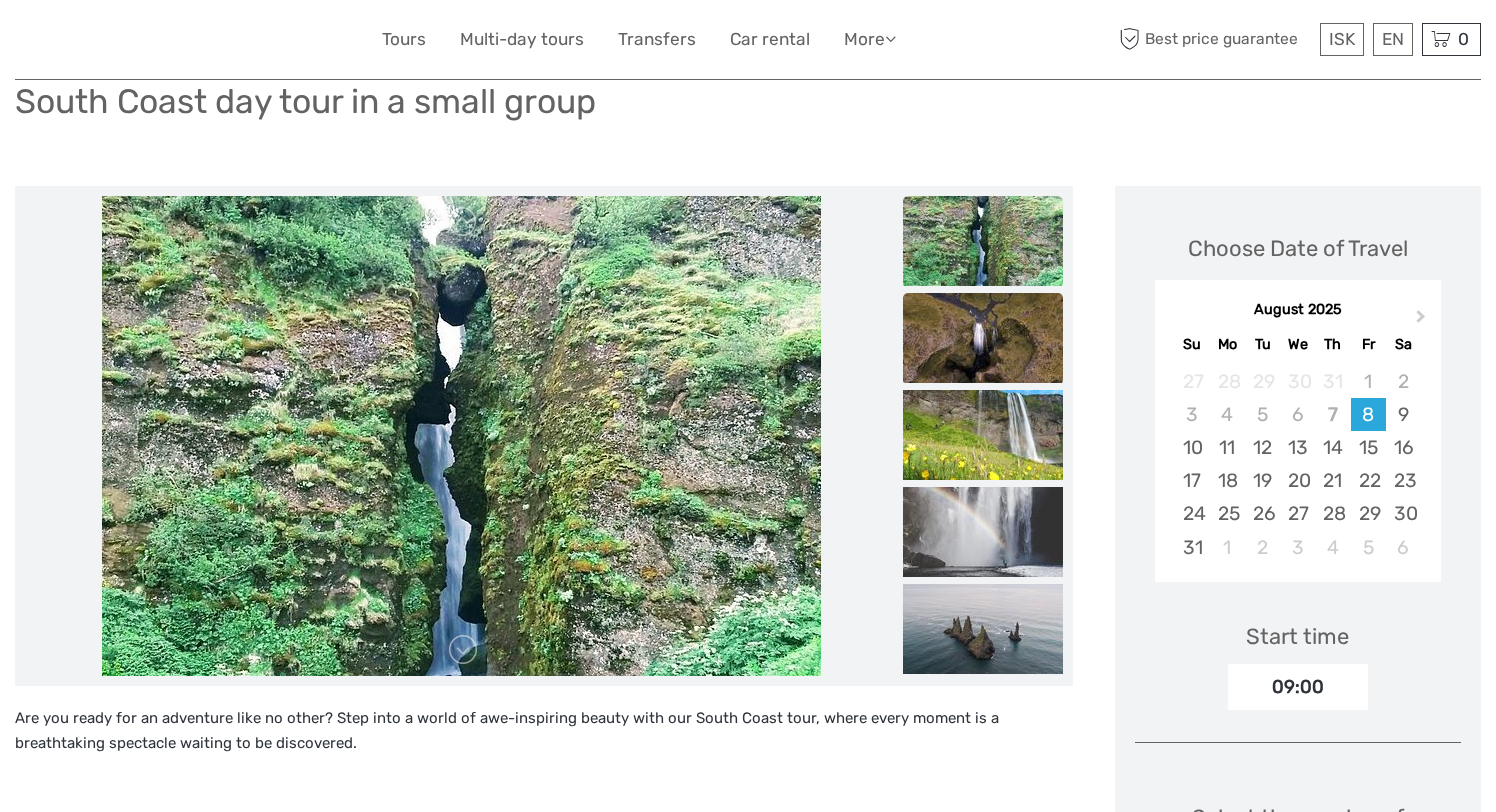 click at bounding box center (983, 338) 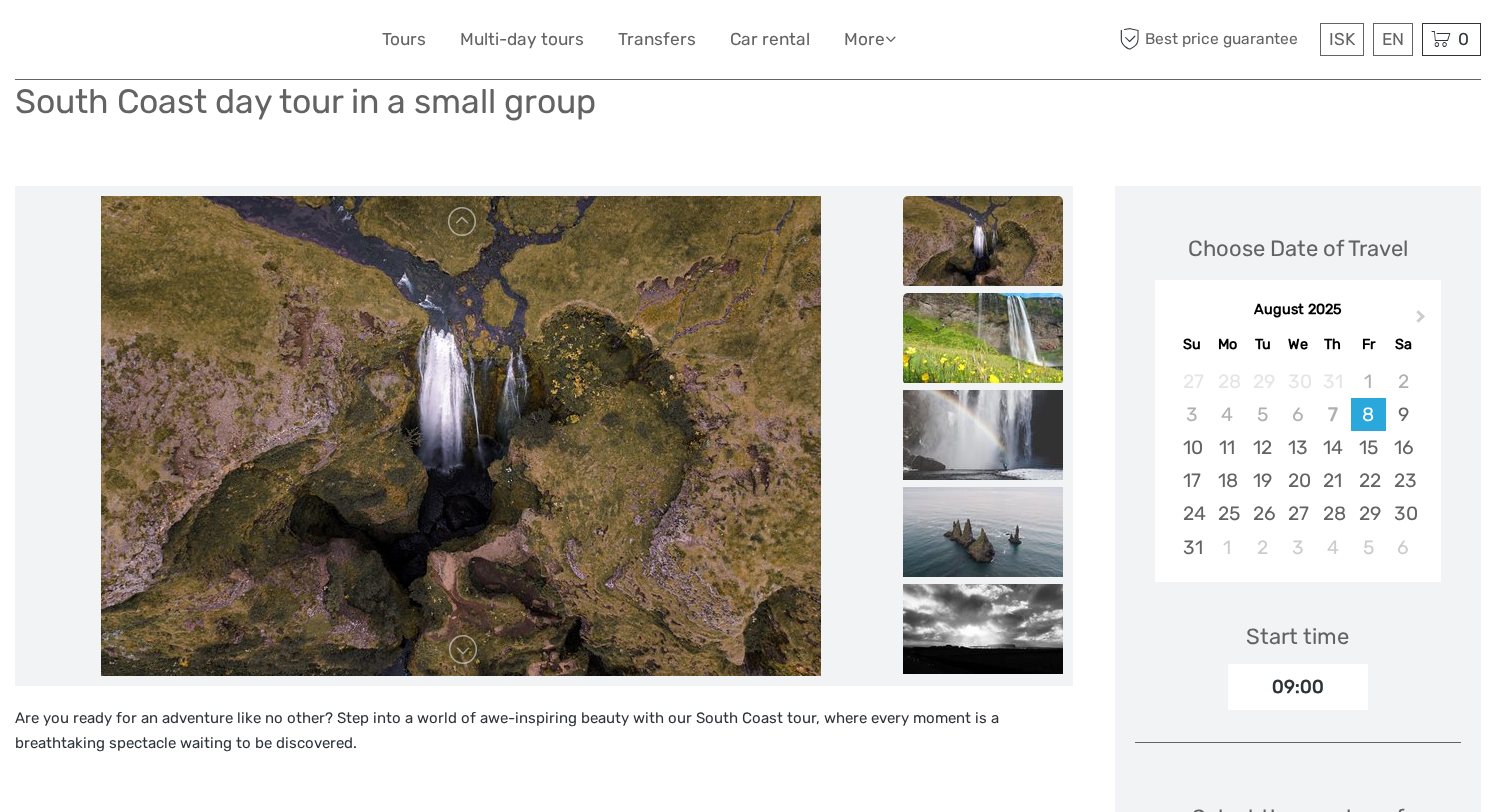 click at bounding box center (983, 338) 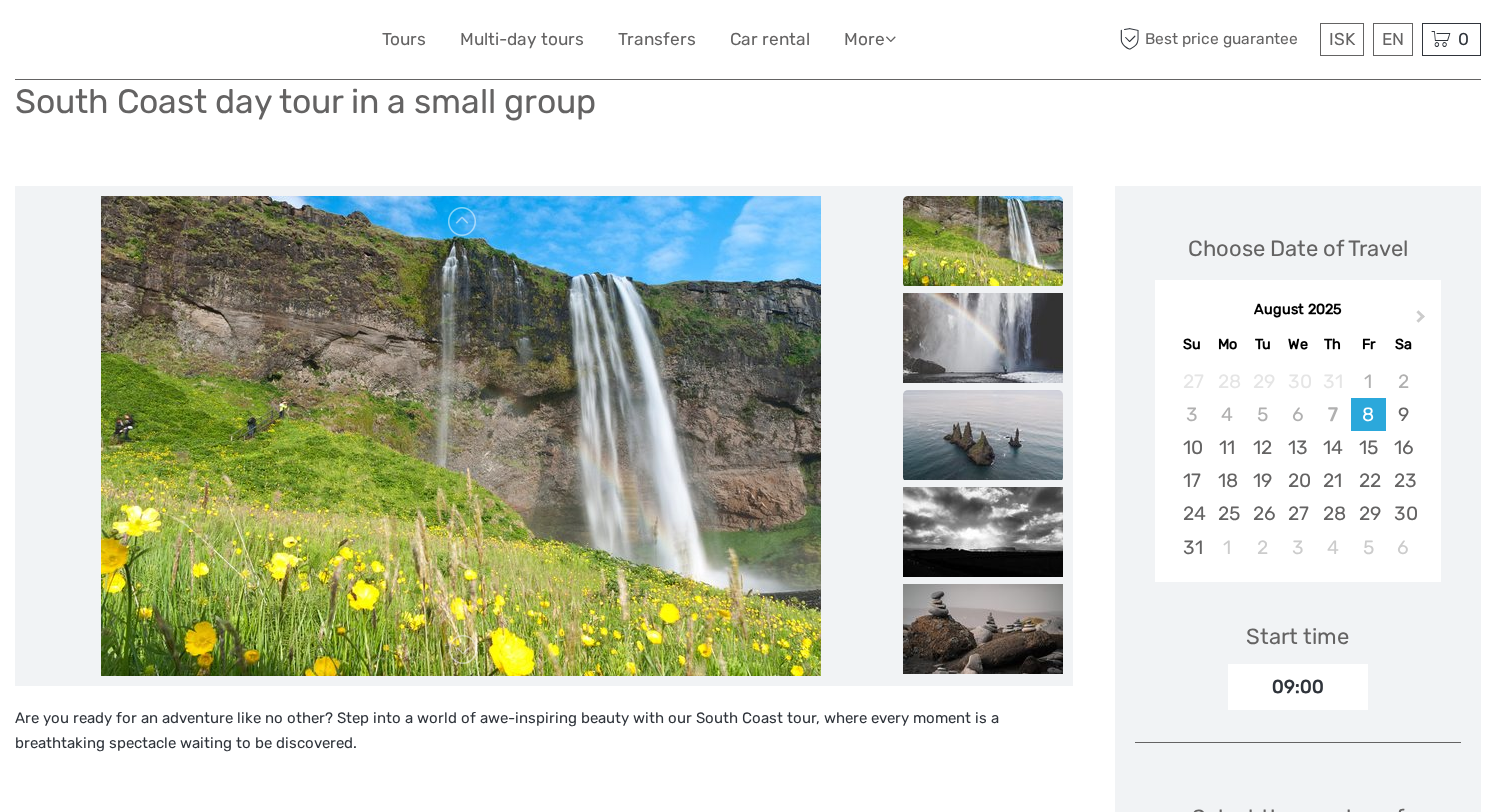 click at bounding box center [983, 435] 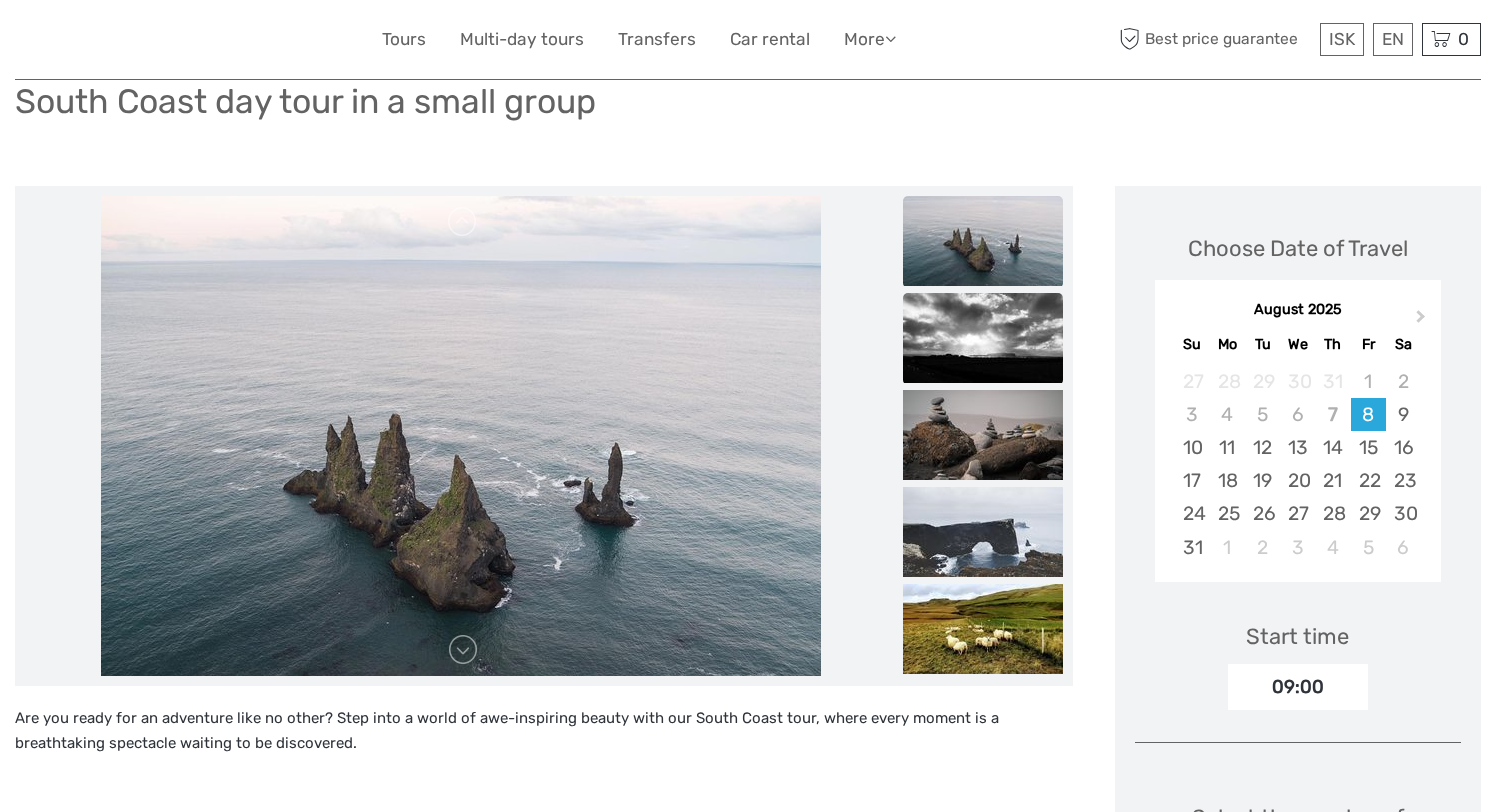 click at bounding box center [983, 338] 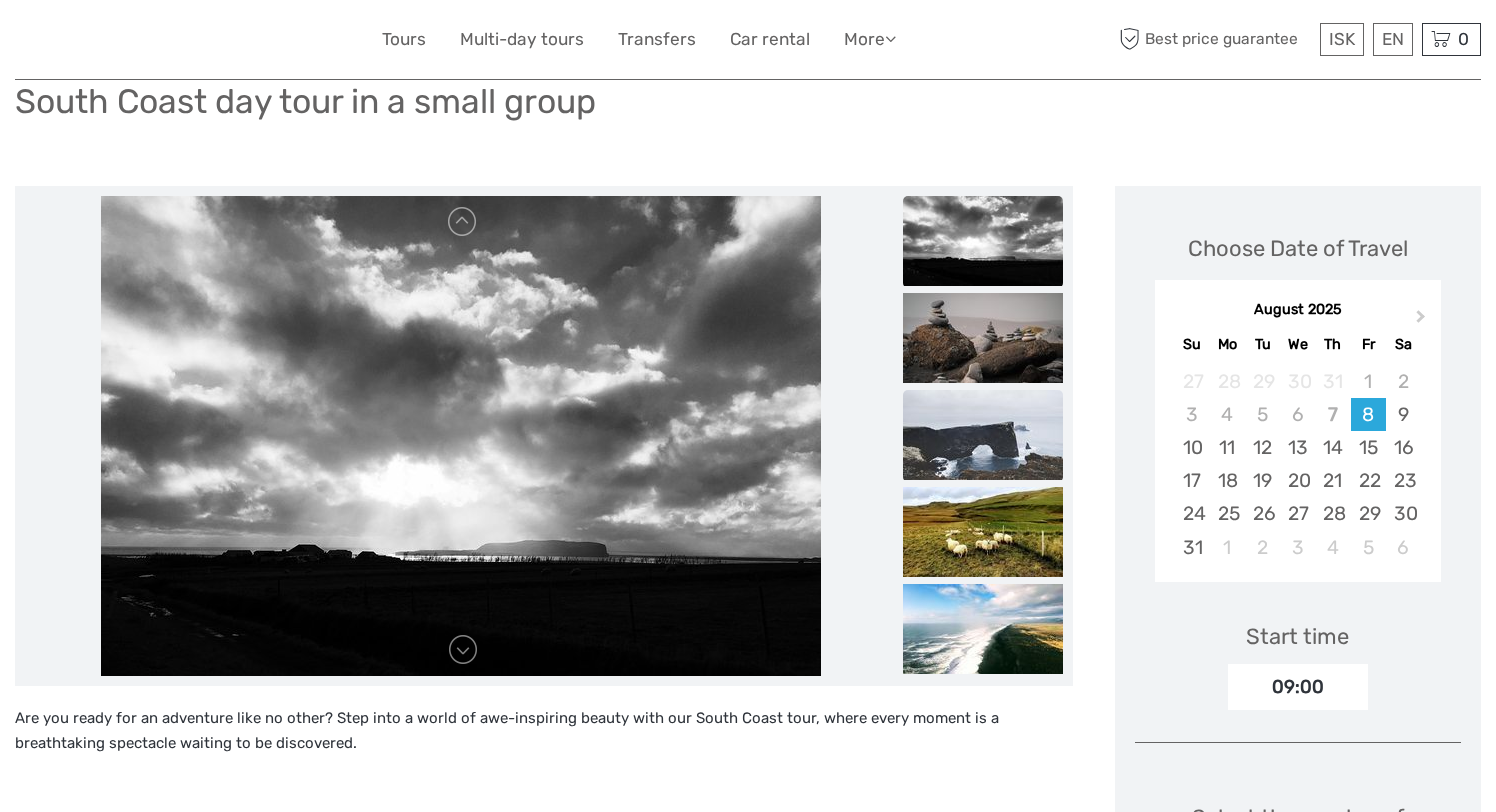 click at bounding box center (983, 435) 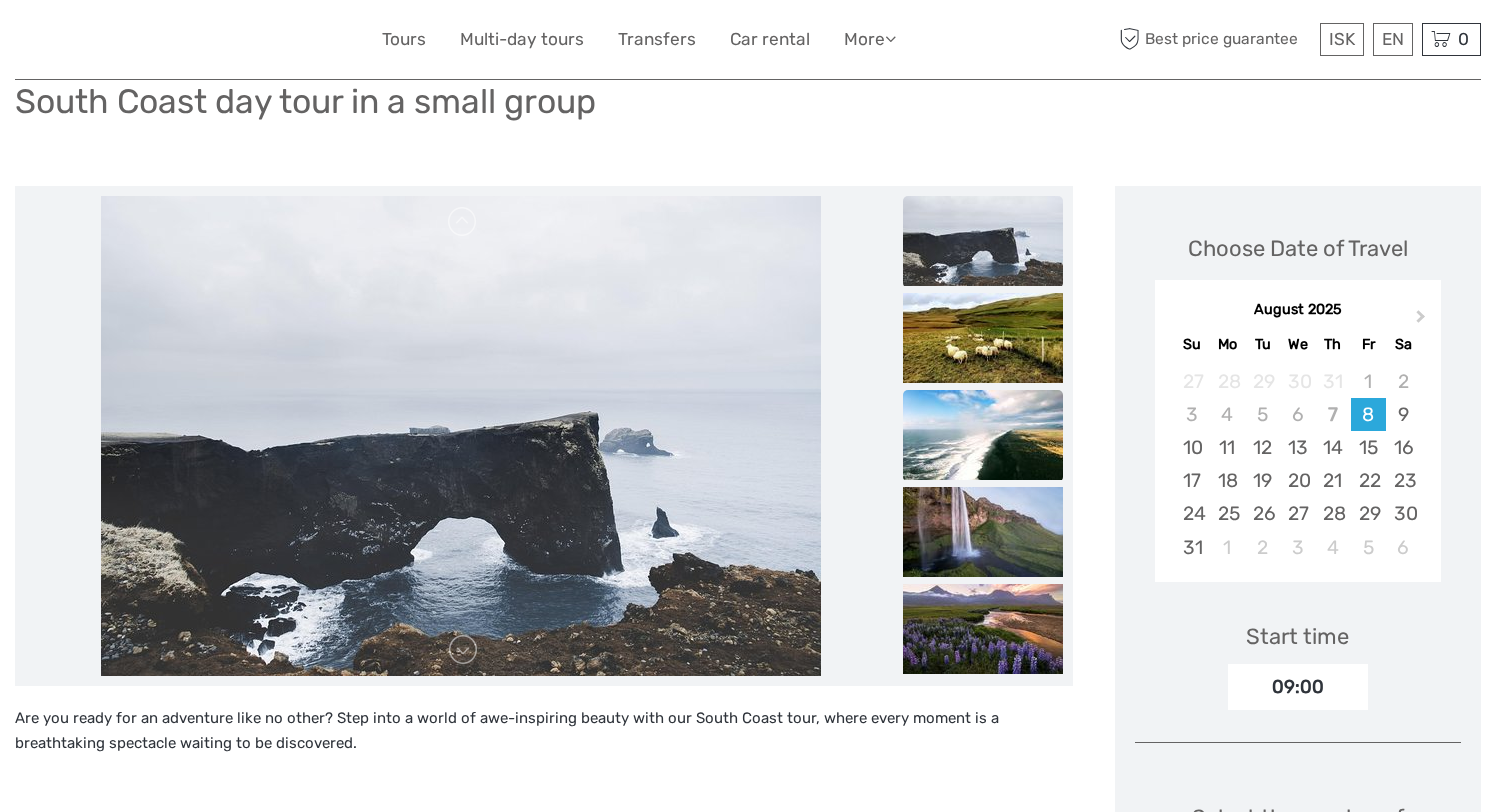 click at bounding box center (983, 435) 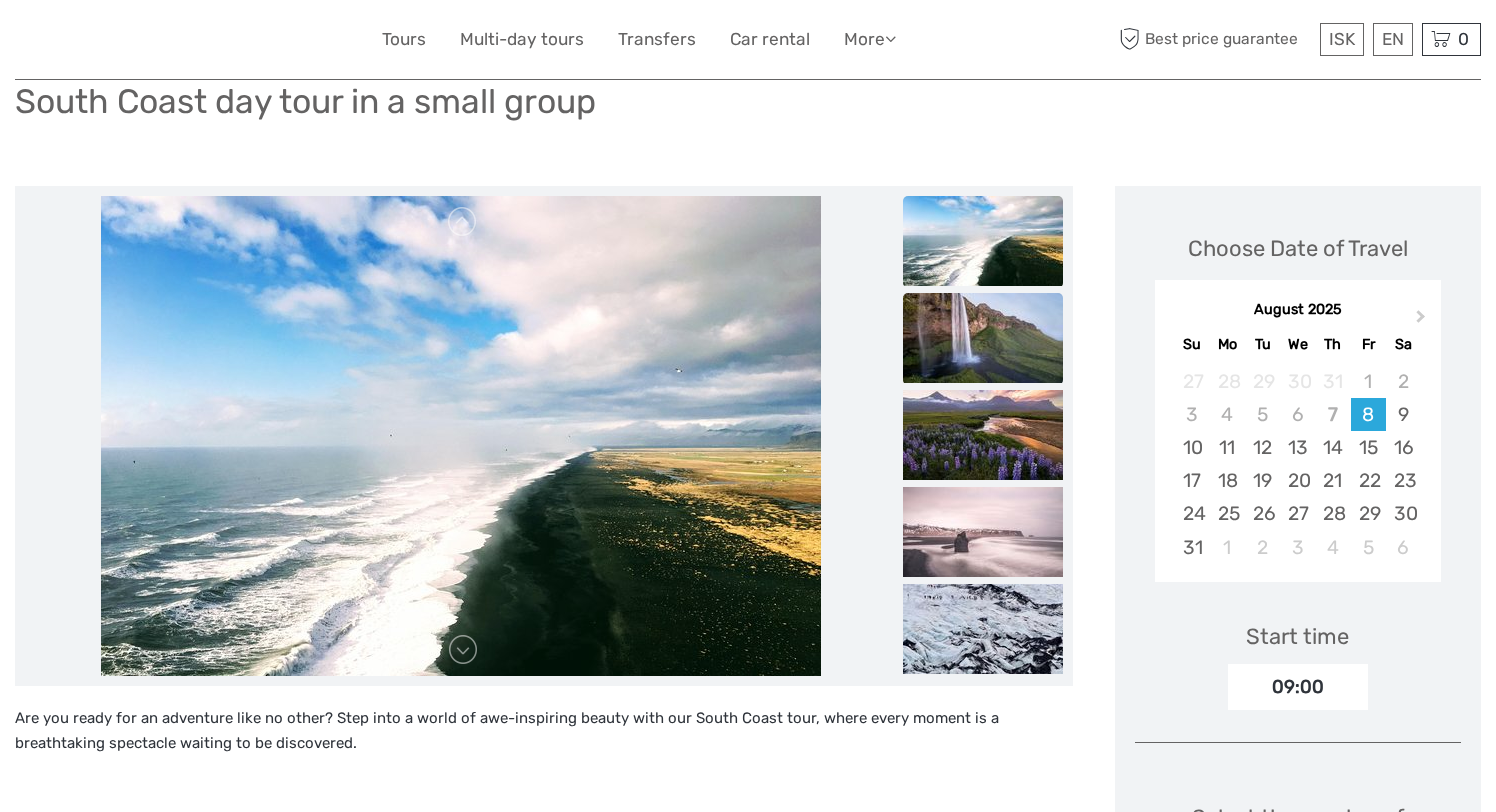 click at bounding box center (983, 338) 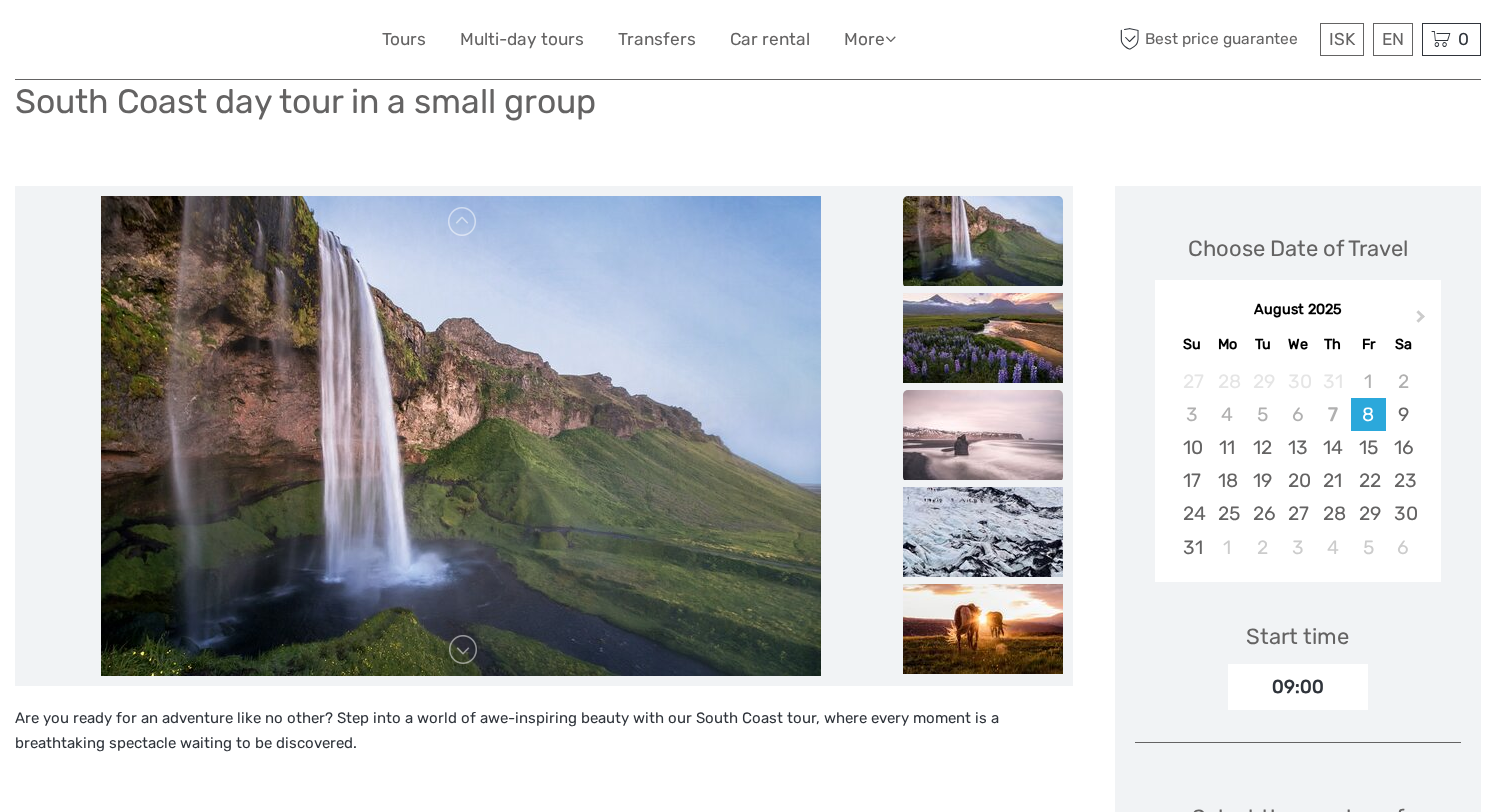 click at bounding box center [983, 435] 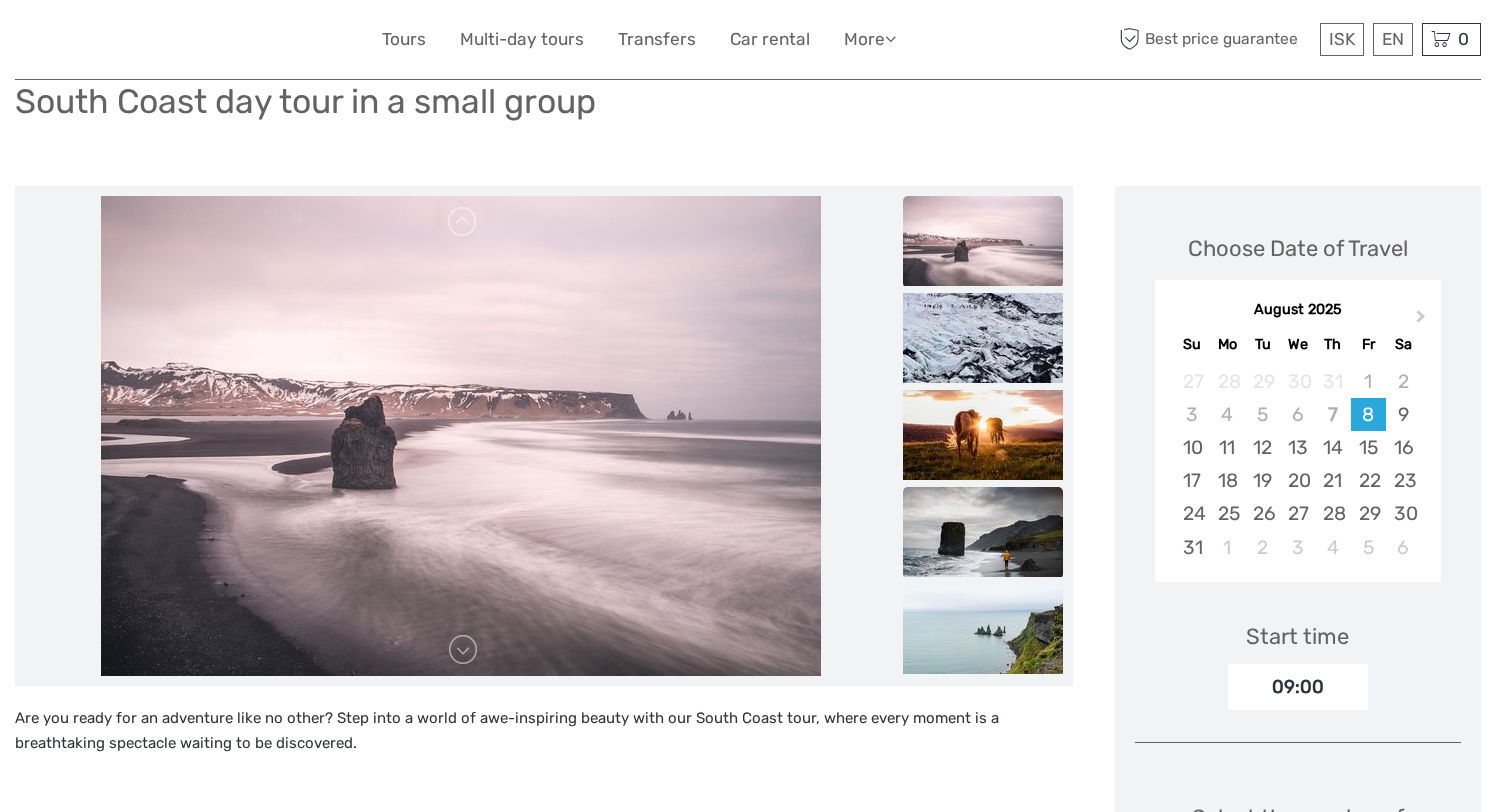 click at bounding box center [983, 532] 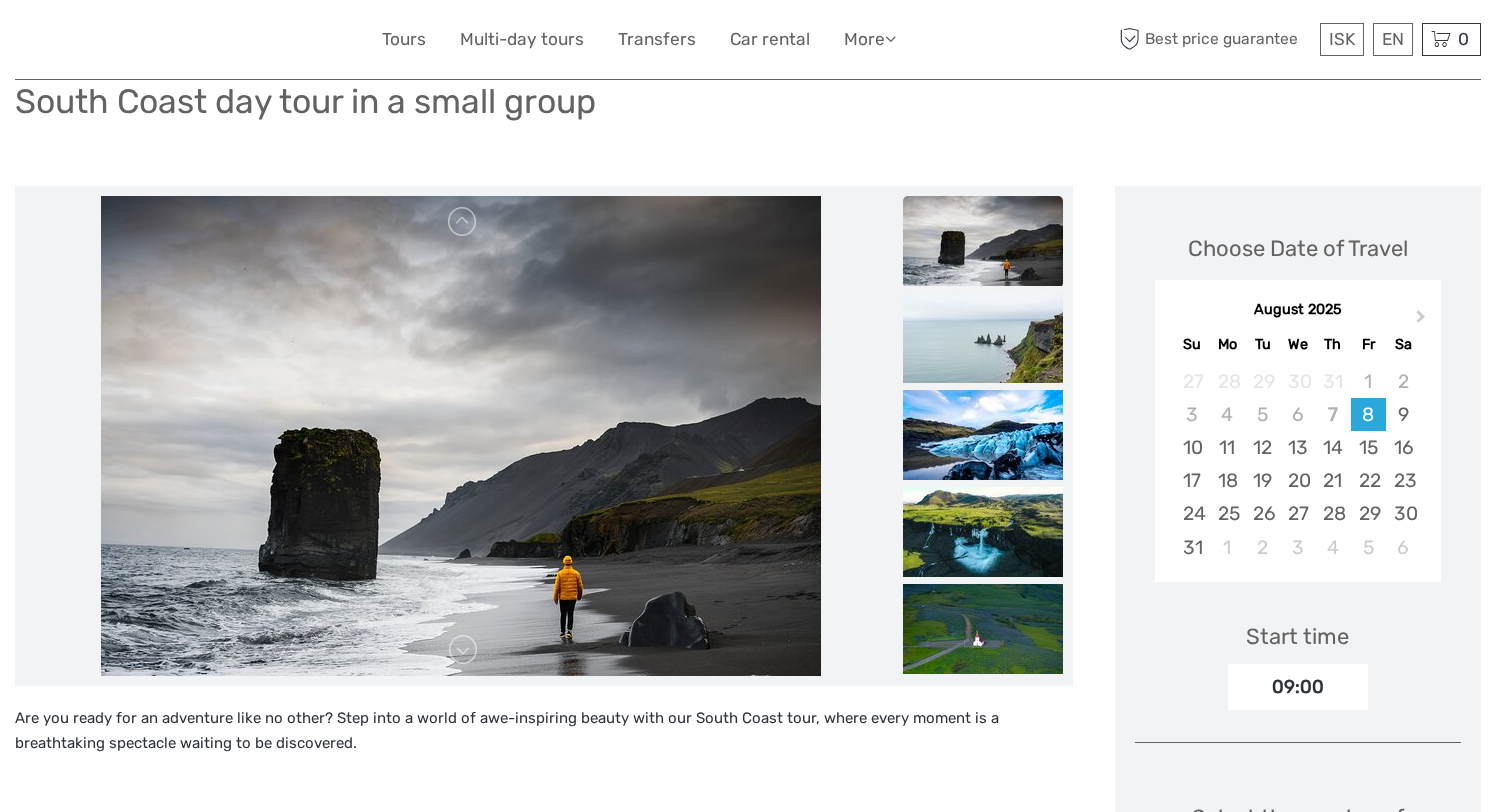 click at bounding box center (983, 532) 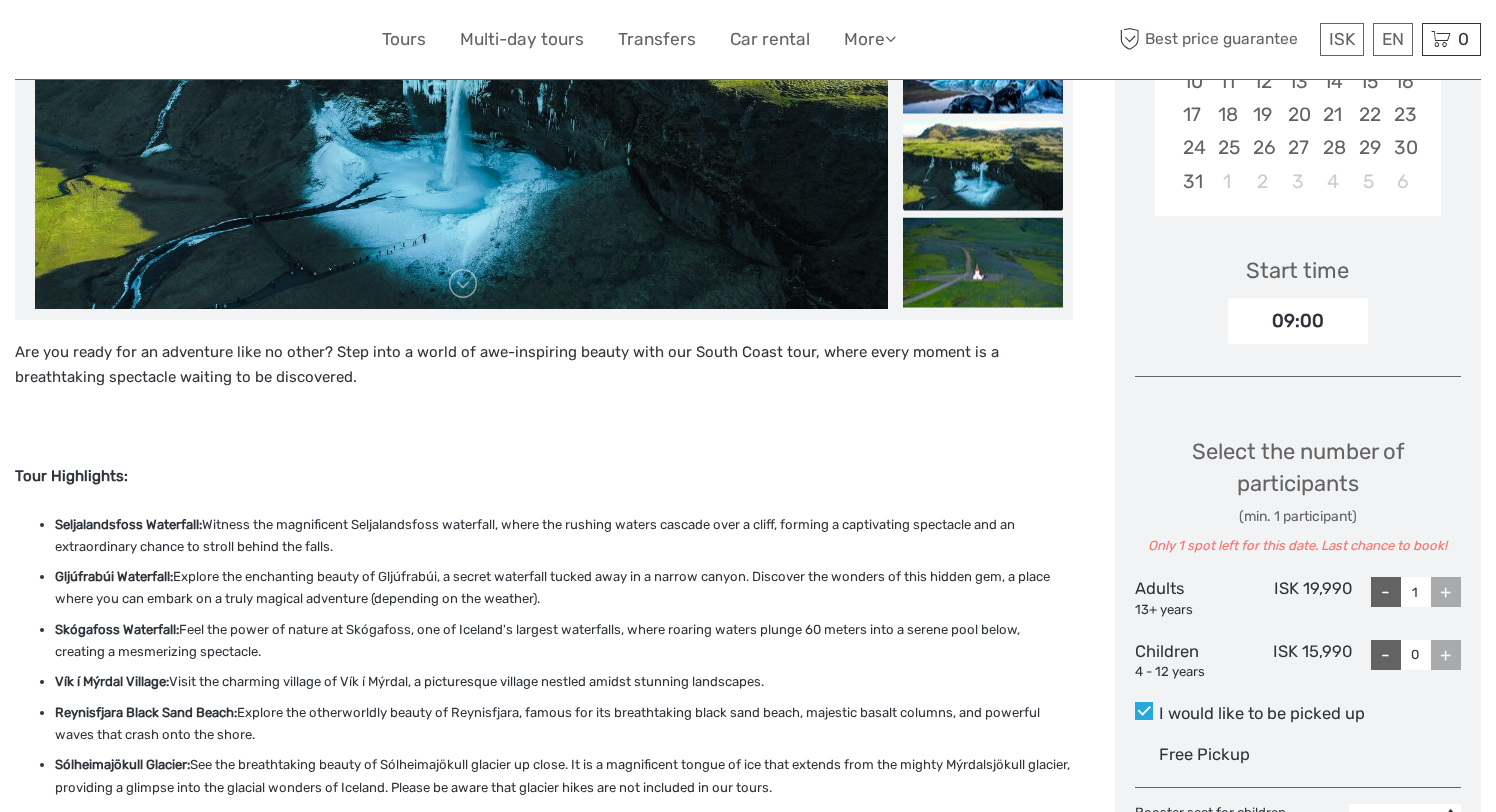 scroll, scrollTop: 518, scrollLeft: 0, axis: vertical 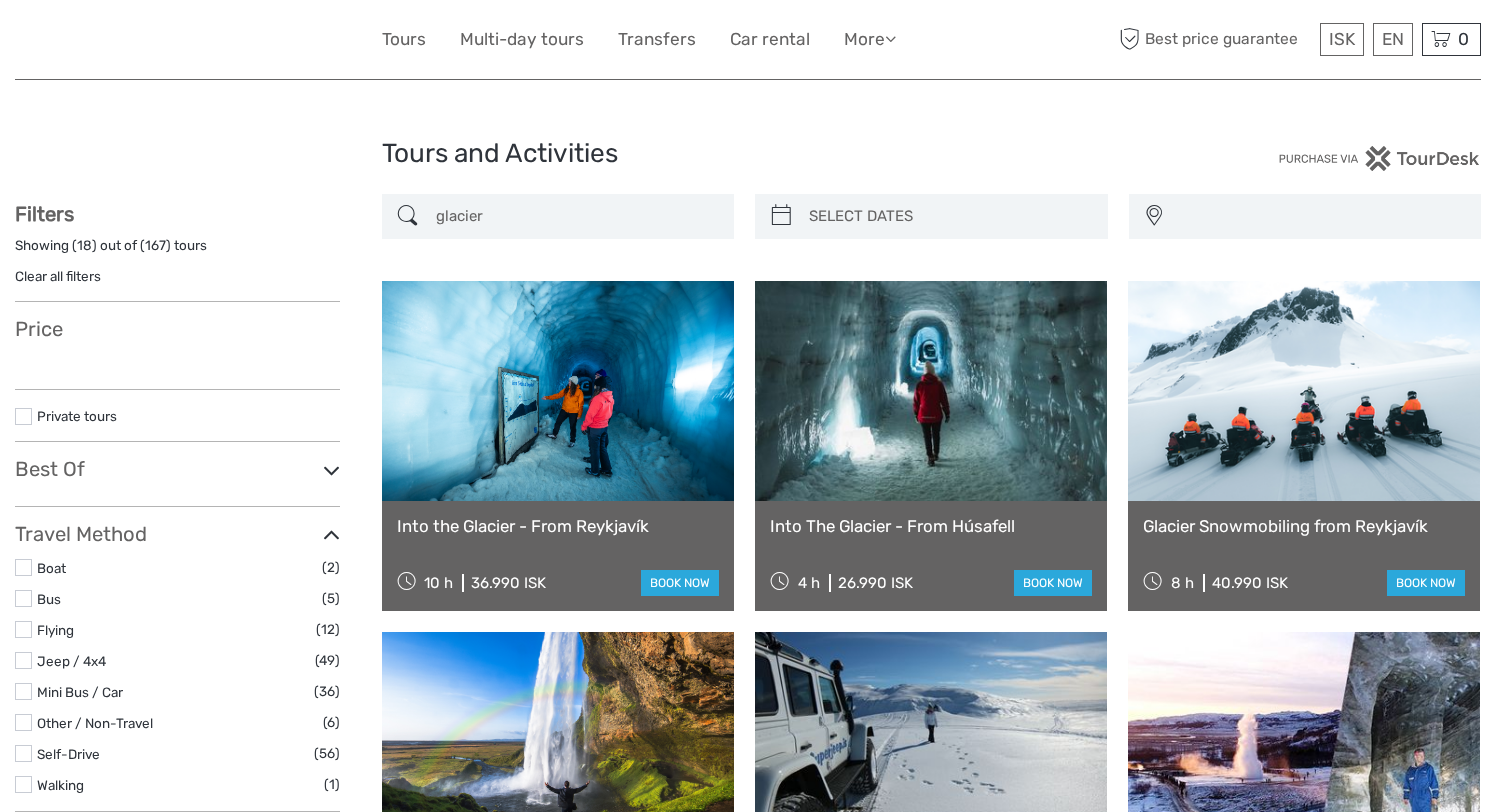 select 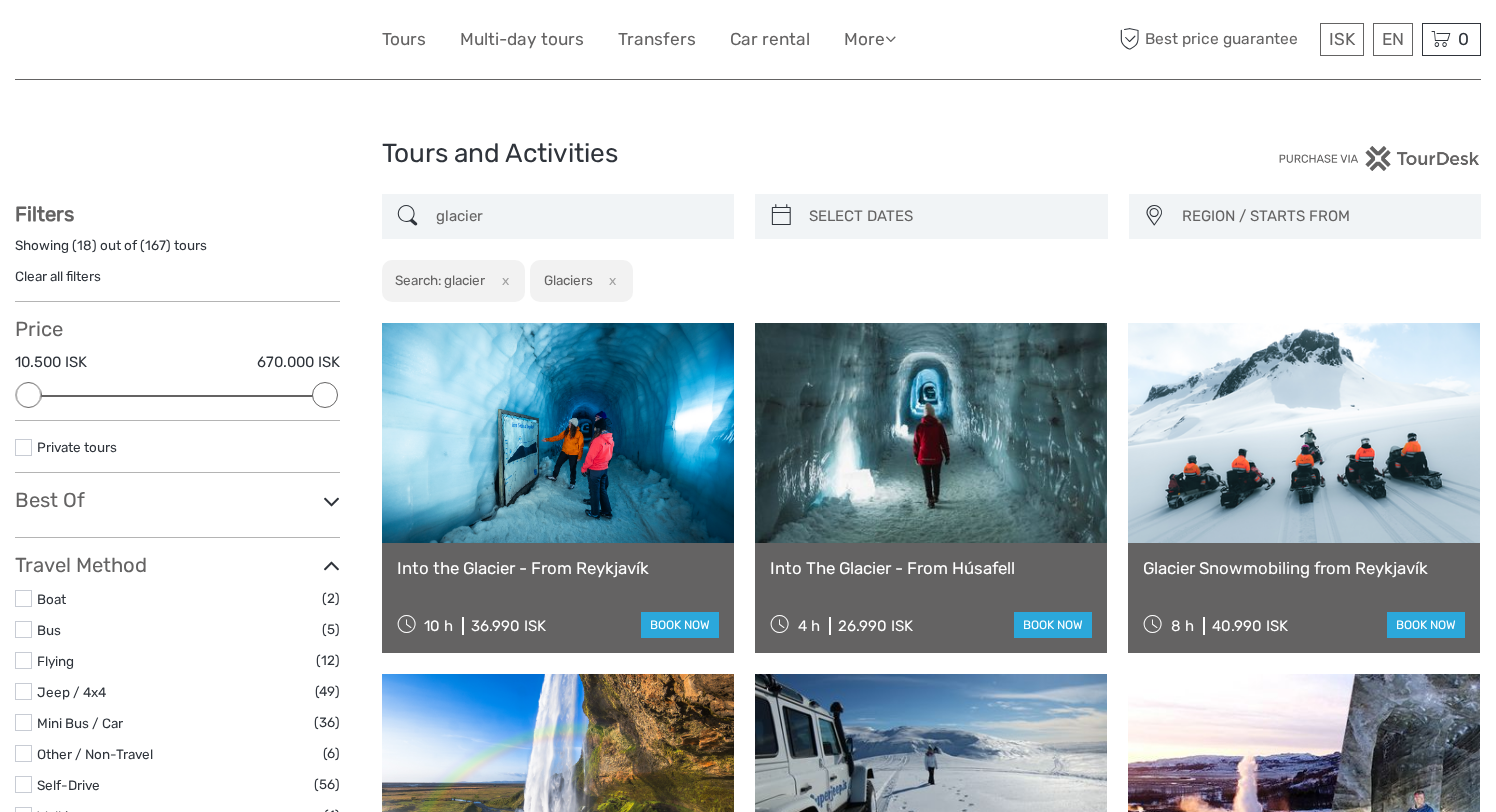 scroll, scrollTop: 0, scrollLeft: 0, axis: both 